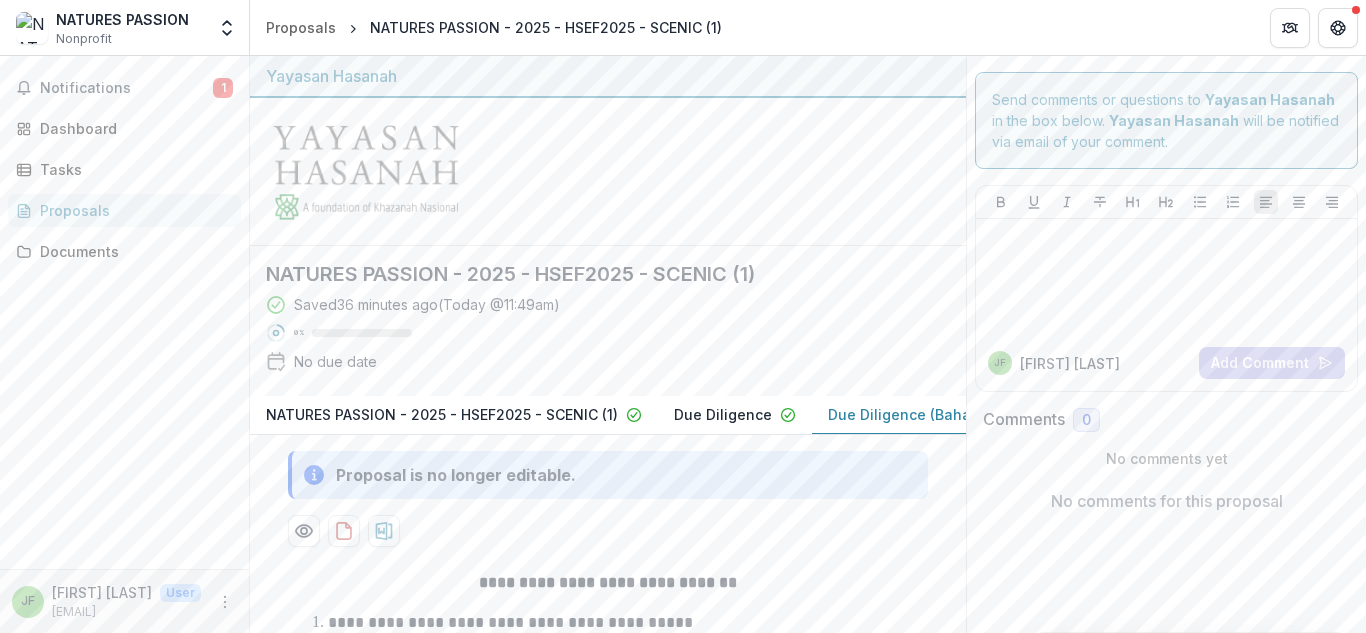 scroll, scrollTop: 0, scrollLeft: 0, axis: both 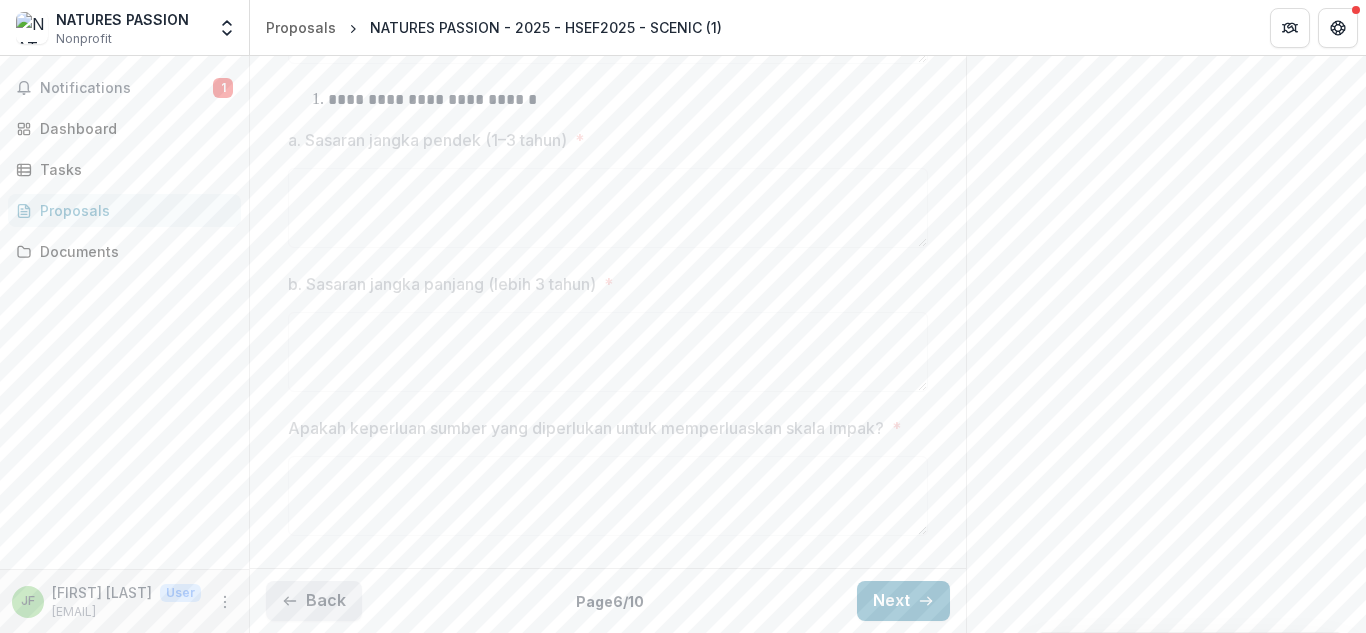 click on "Back" at bounding box center [314, 601] 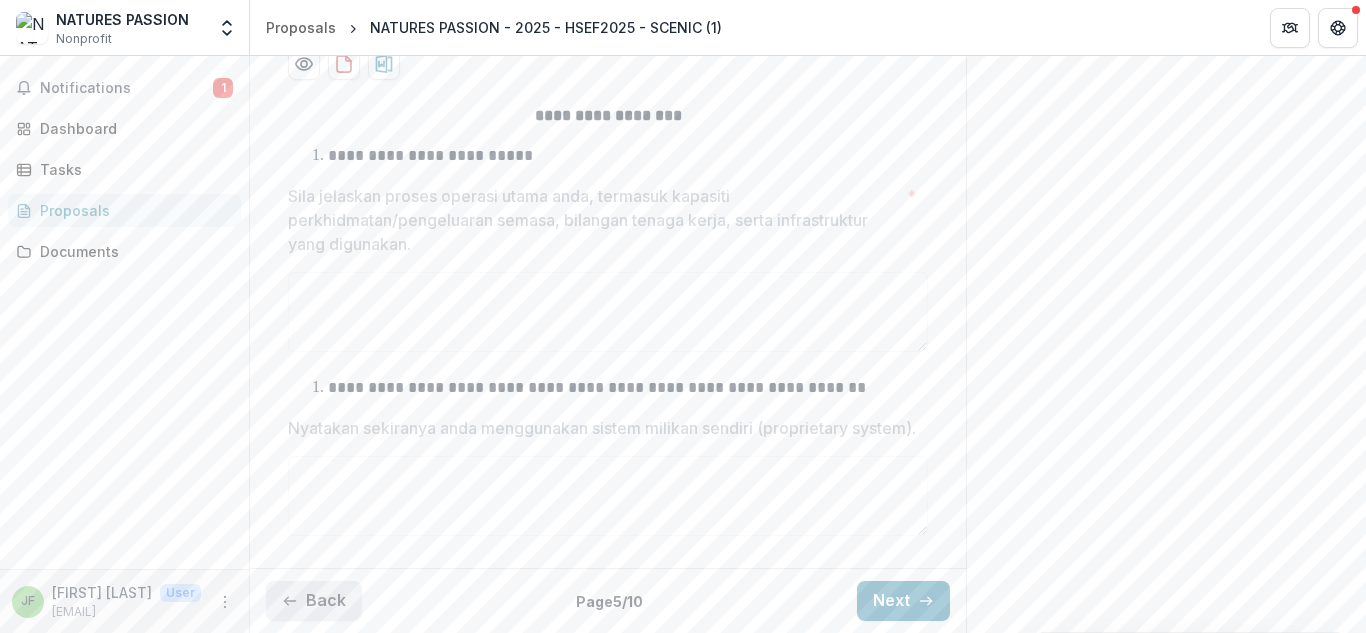 click on "Back" at bounding box center (314, 601) 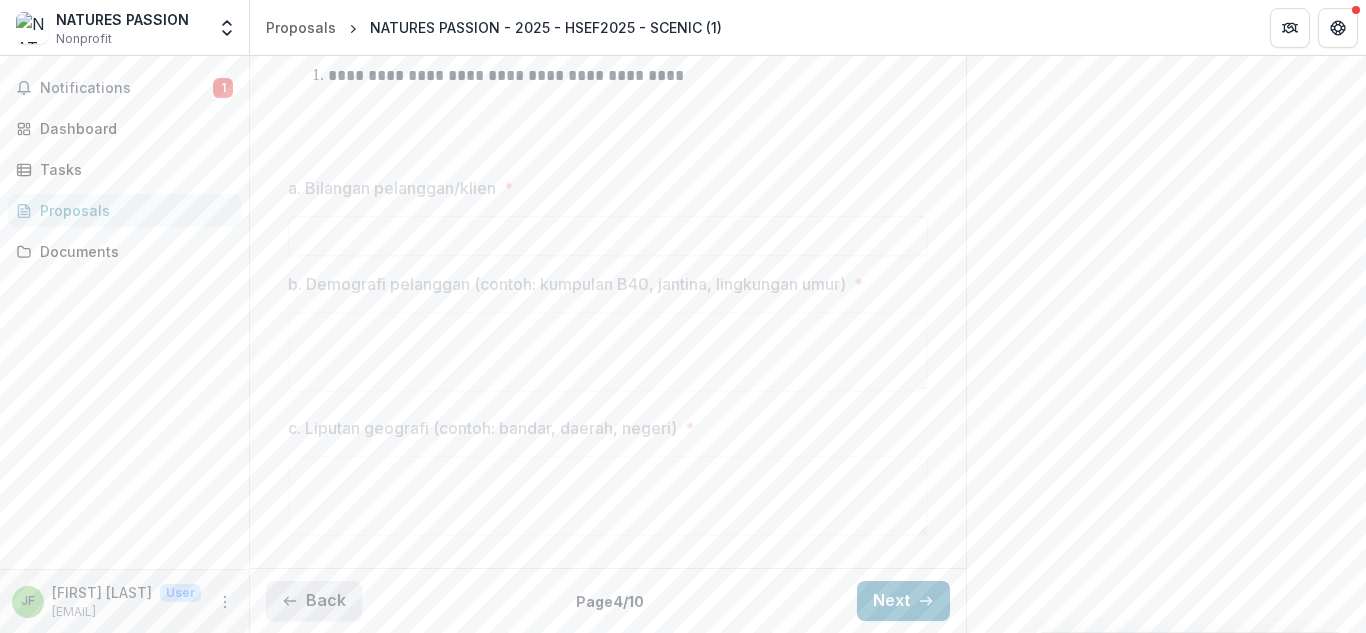 click on "Back" at bounding box center (314, 601) 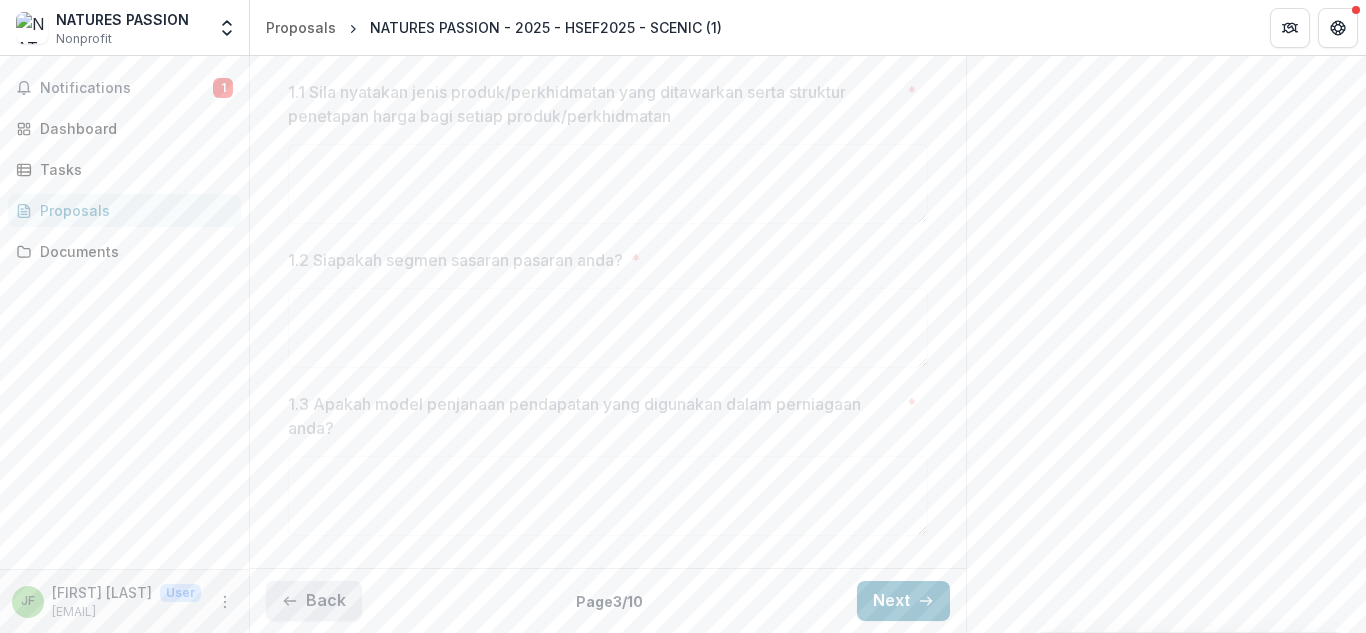 click on "Back" at bounding box center (314, 601) 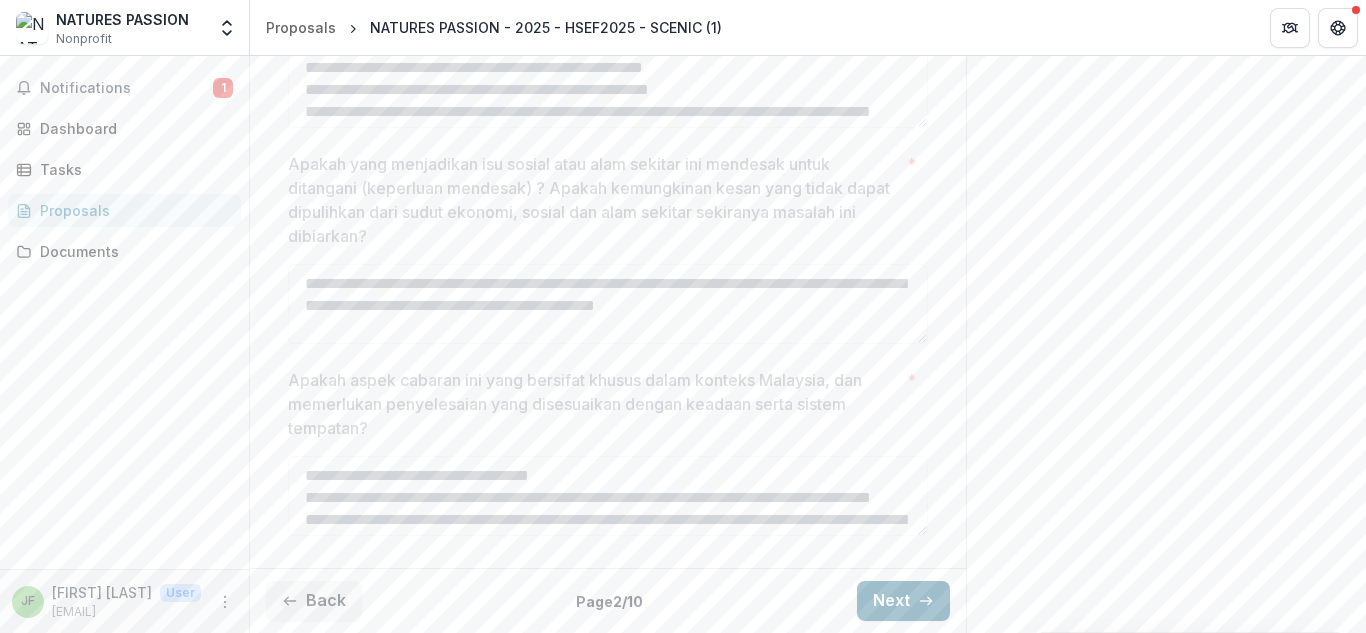 click on "Next" at bounding box center (903, 601) 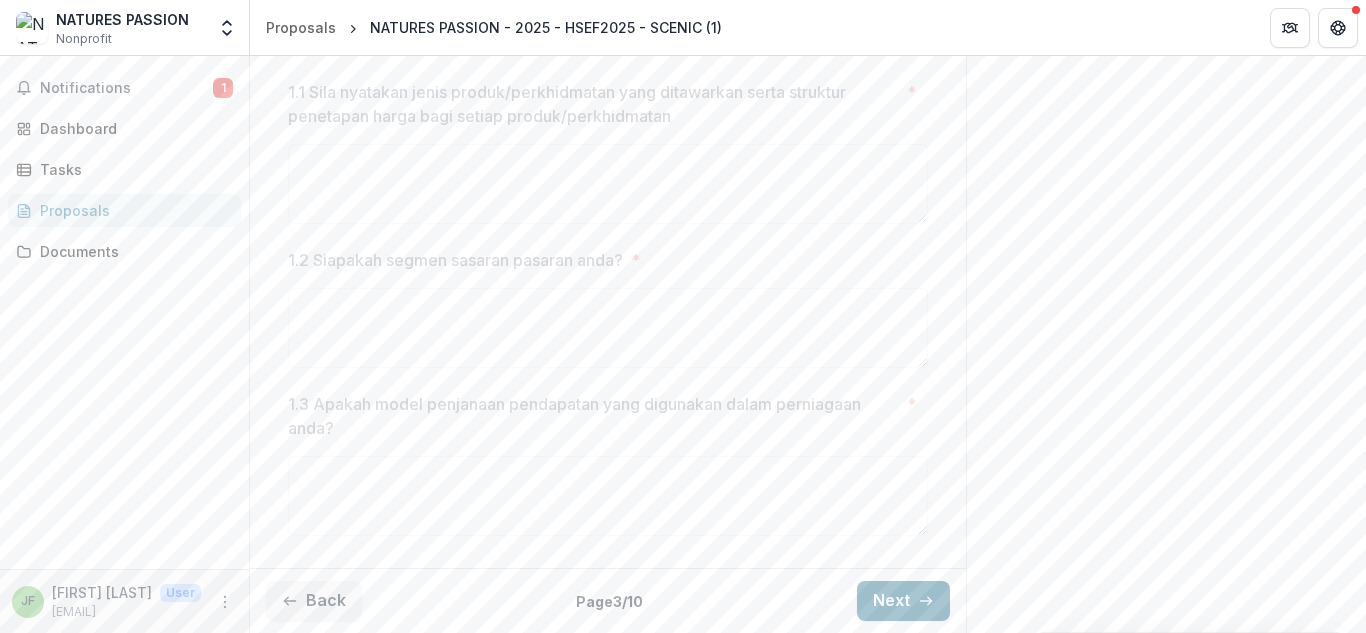 scroll, scrollTop: 714, scrollLeft: 0, axis: vertical 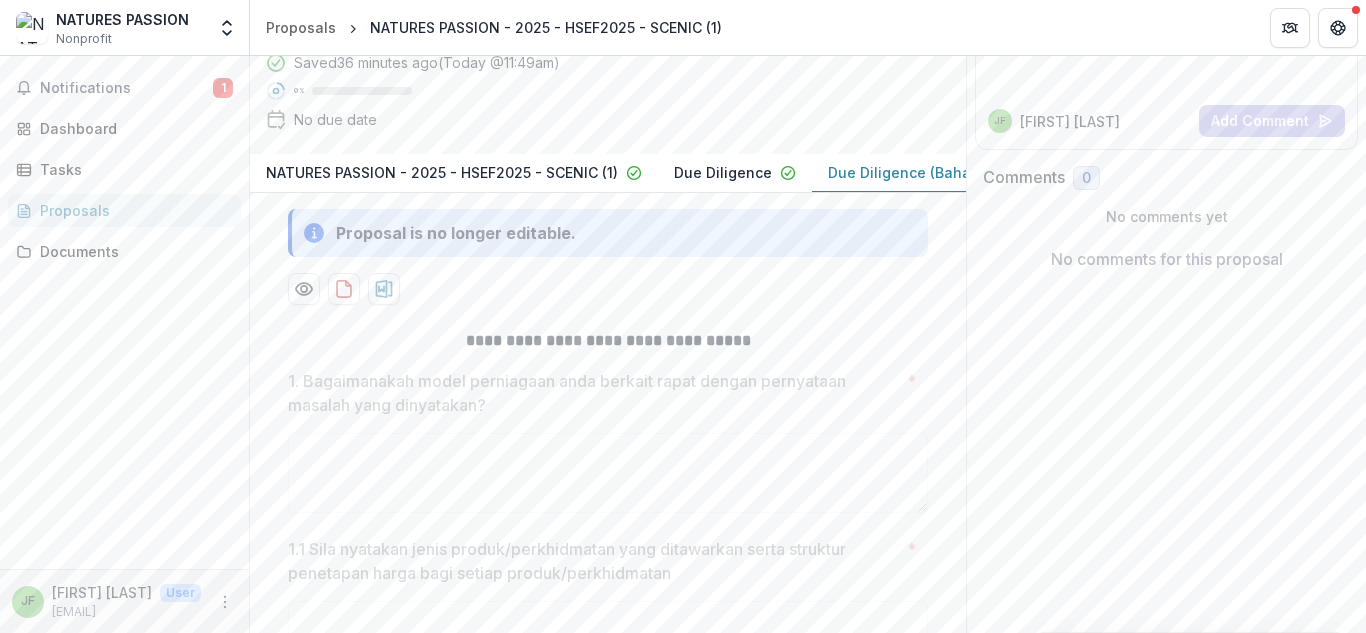 click 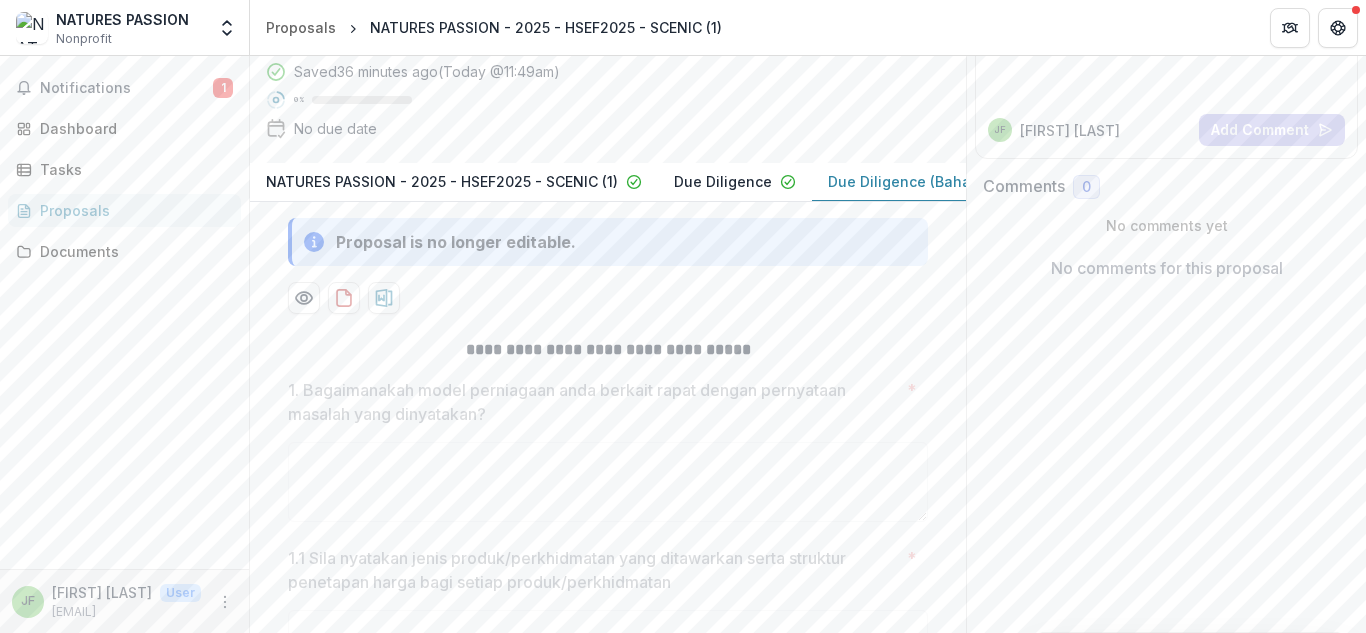 scroll, scrollTop: 230, scrollLeft: 0, axis: vertical 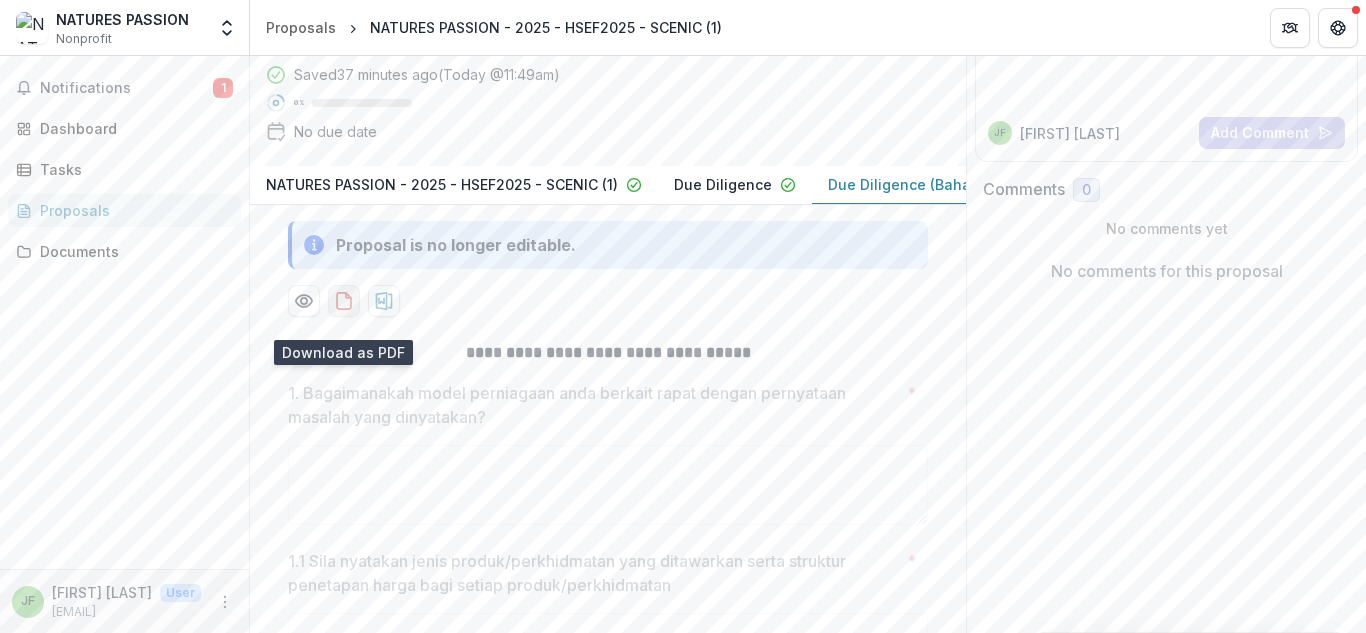 click 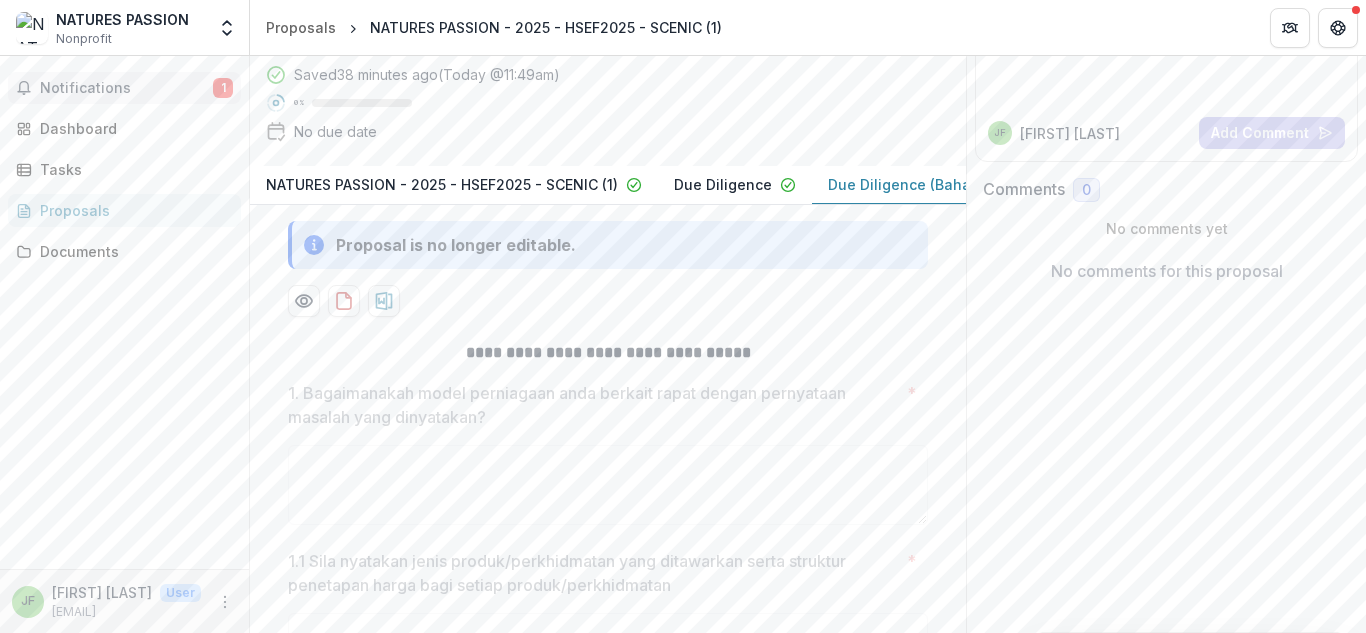 click on "Notifications" at bounding box center (126, 88) 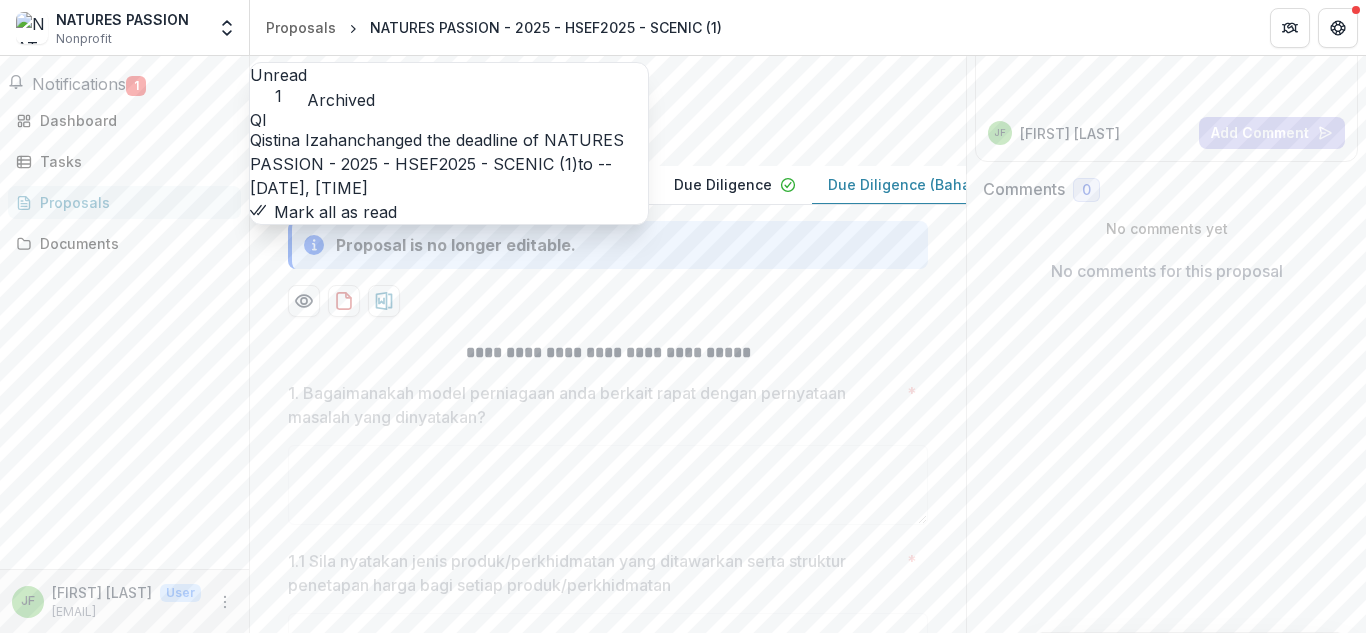 click on "NATURES PASSION - 2025 - HSEF2025 - SCENIC (1)" at bounding box center (437, 152) 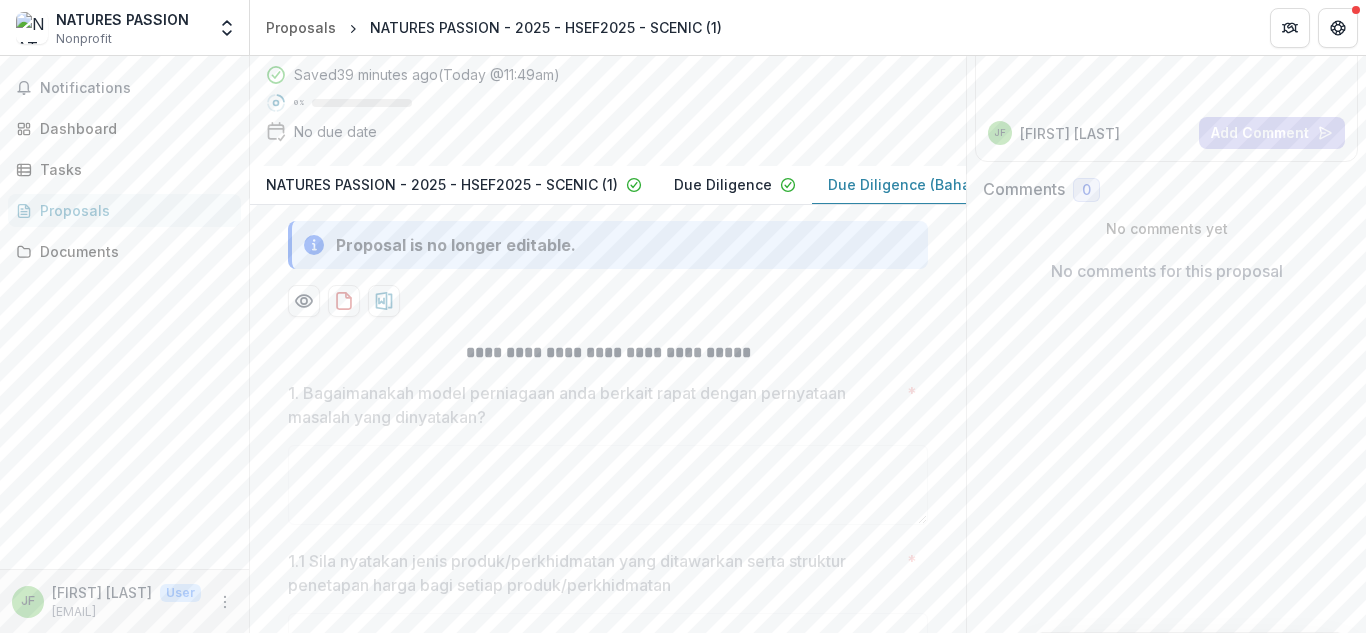 click on "Due Diligence (Bahasa Melayu)" at bounding box center [938, 184] 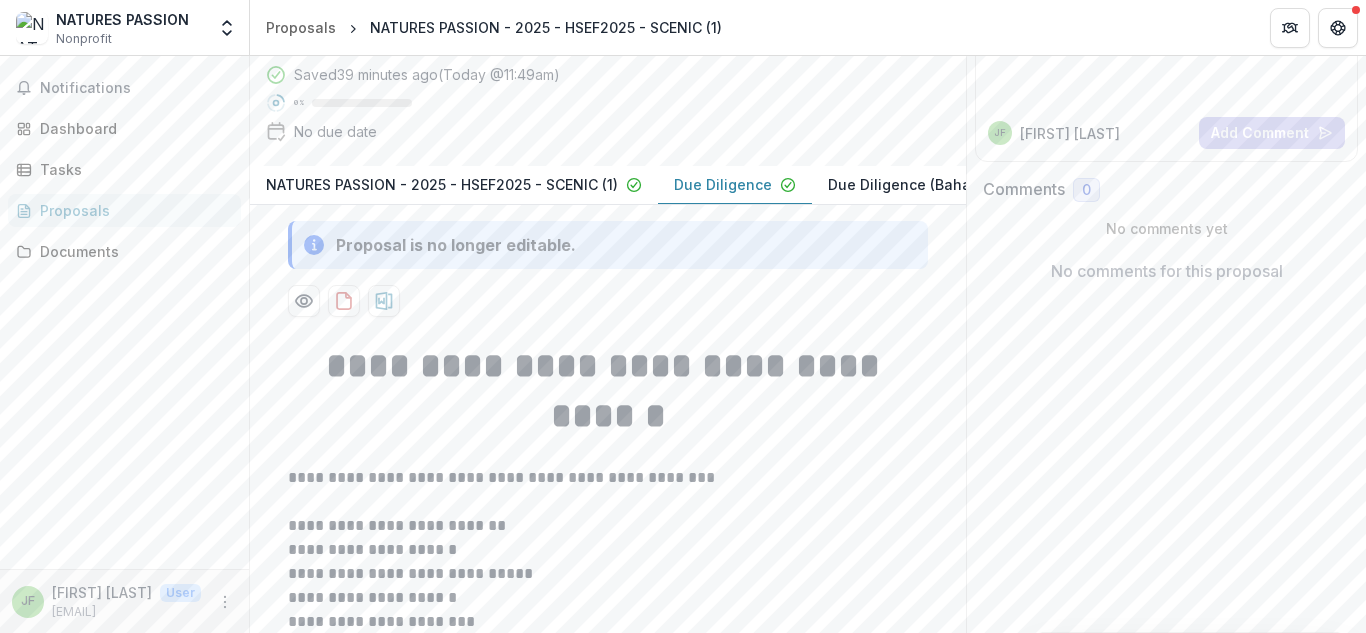 click on "Due Diligence" at bounding box center (723, 184) 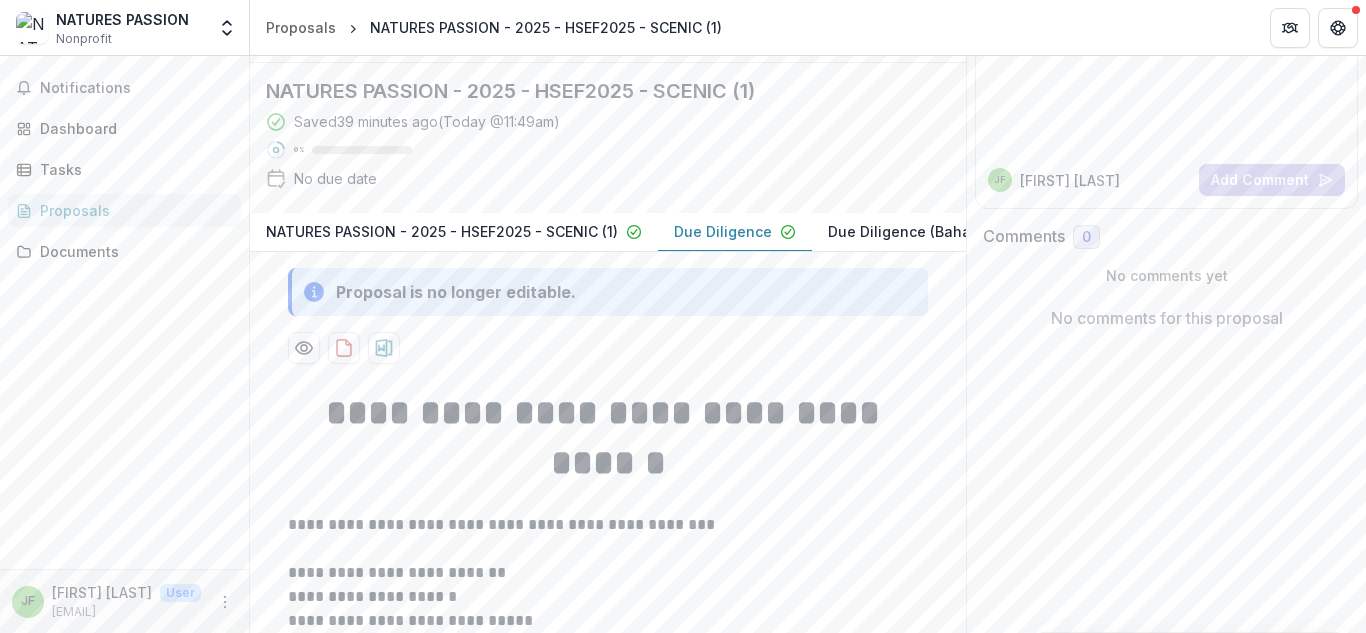 scroll, scrollTop: 172, scrollLeft: 0, axis: vertical 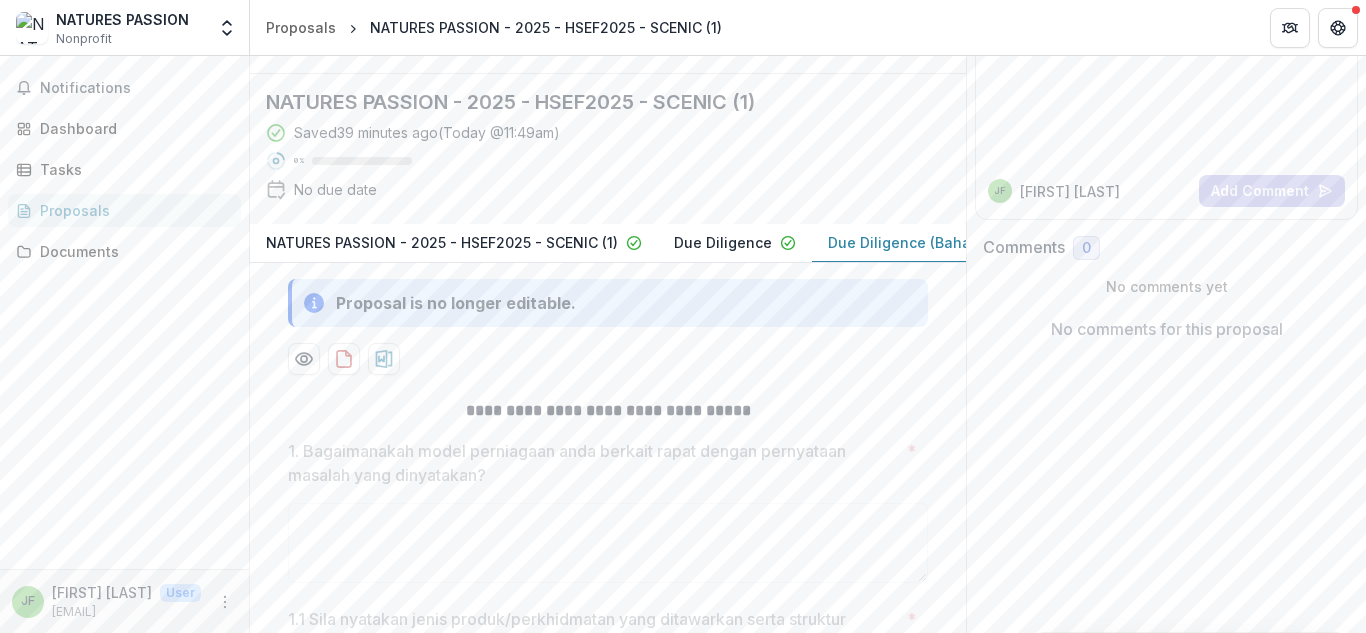 click on "Due Diligence (Bahasa Melayu)" at bounding box center [938, 242] 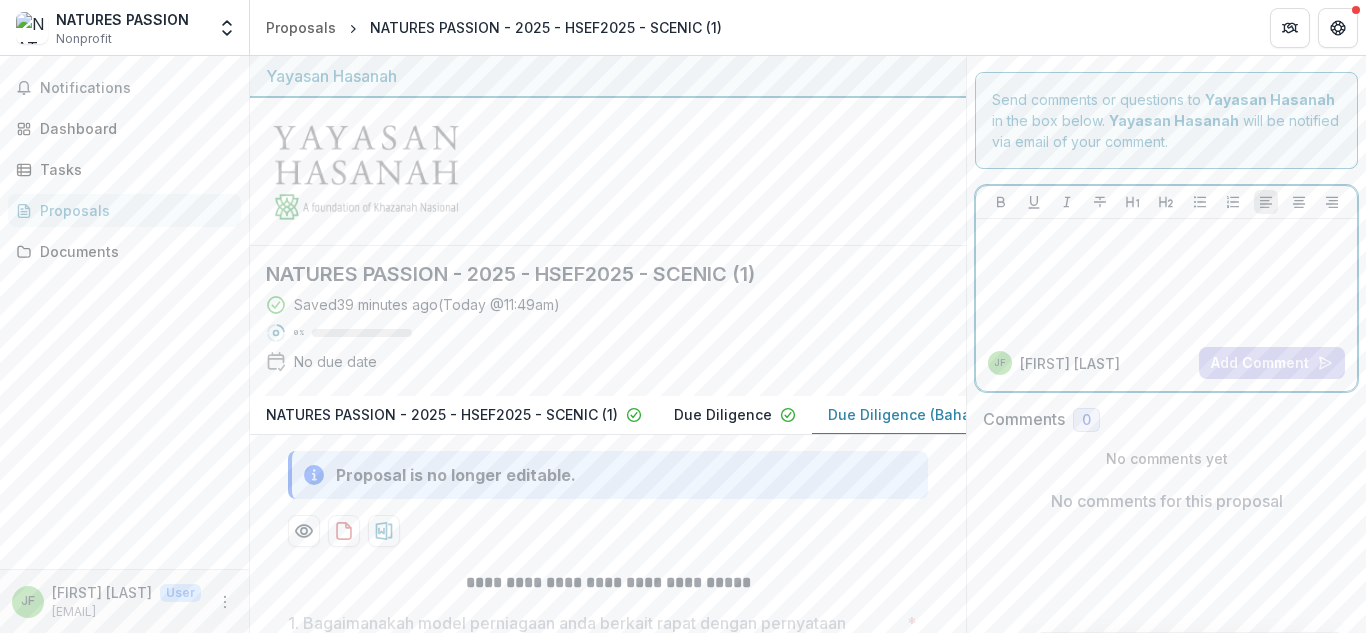 click at bounding box center (1166, 238) 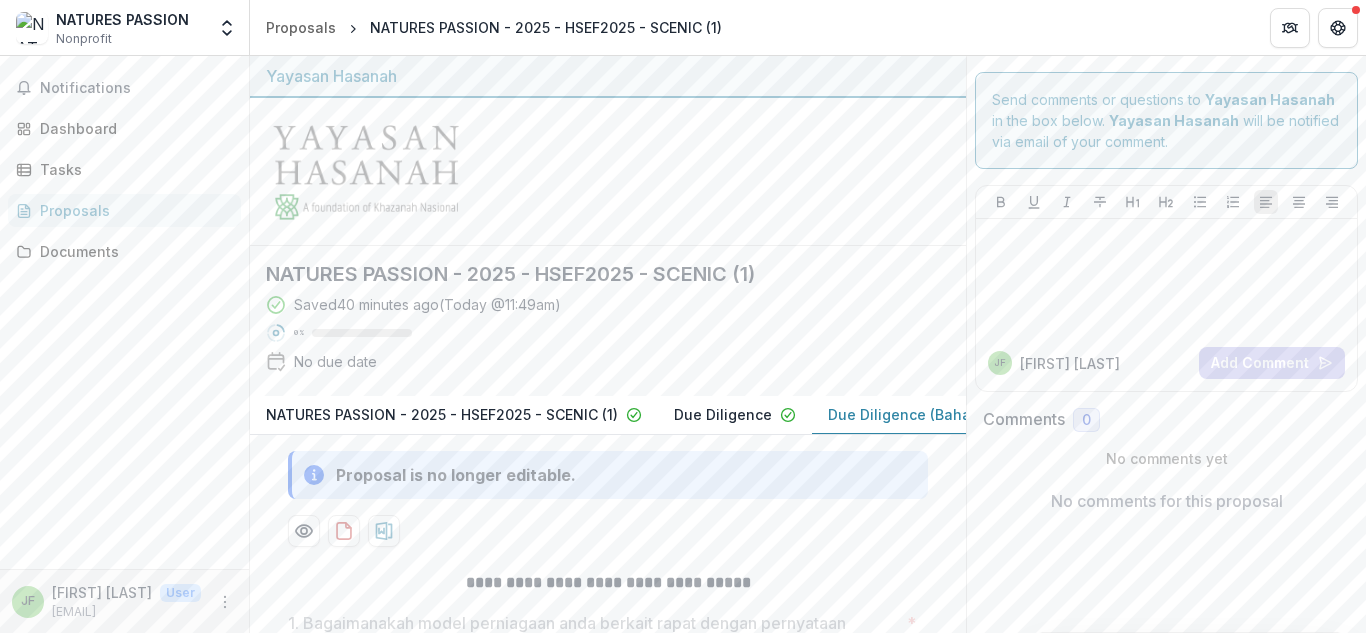 click on "Proposal is no longer editable." at bounding box center [608, 475] 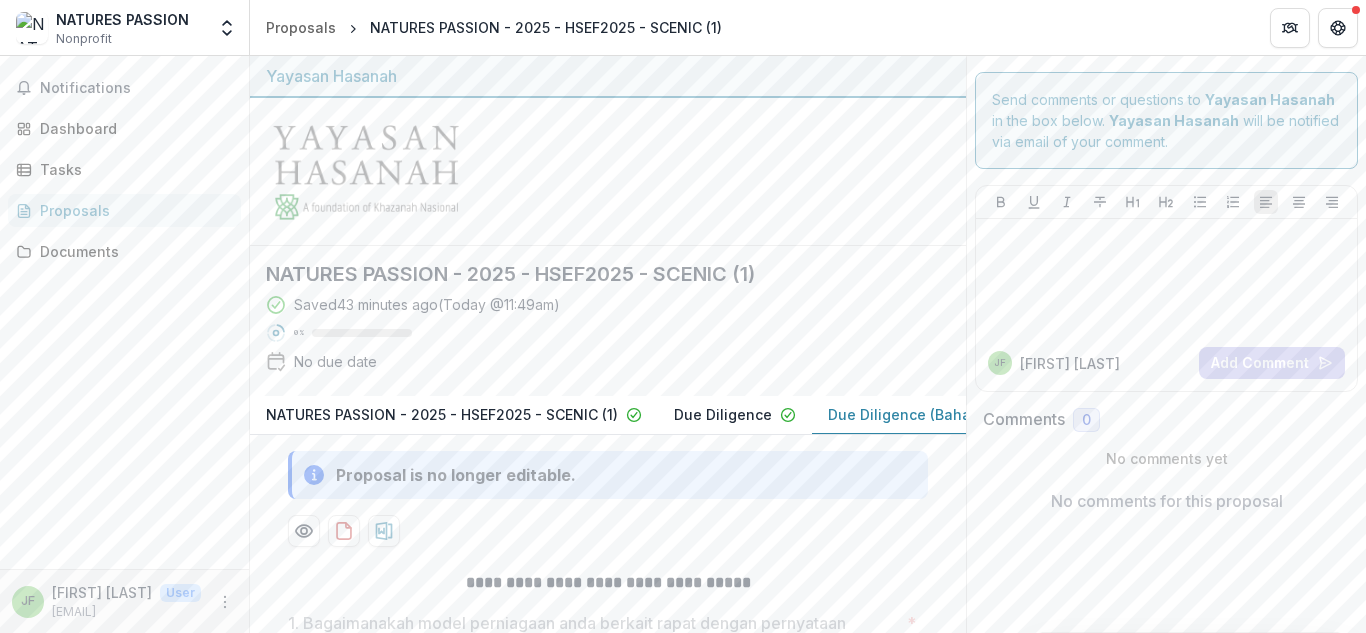 click on "Due Diligence (Bahasa Melayu)" at bounding box center [938, 414] 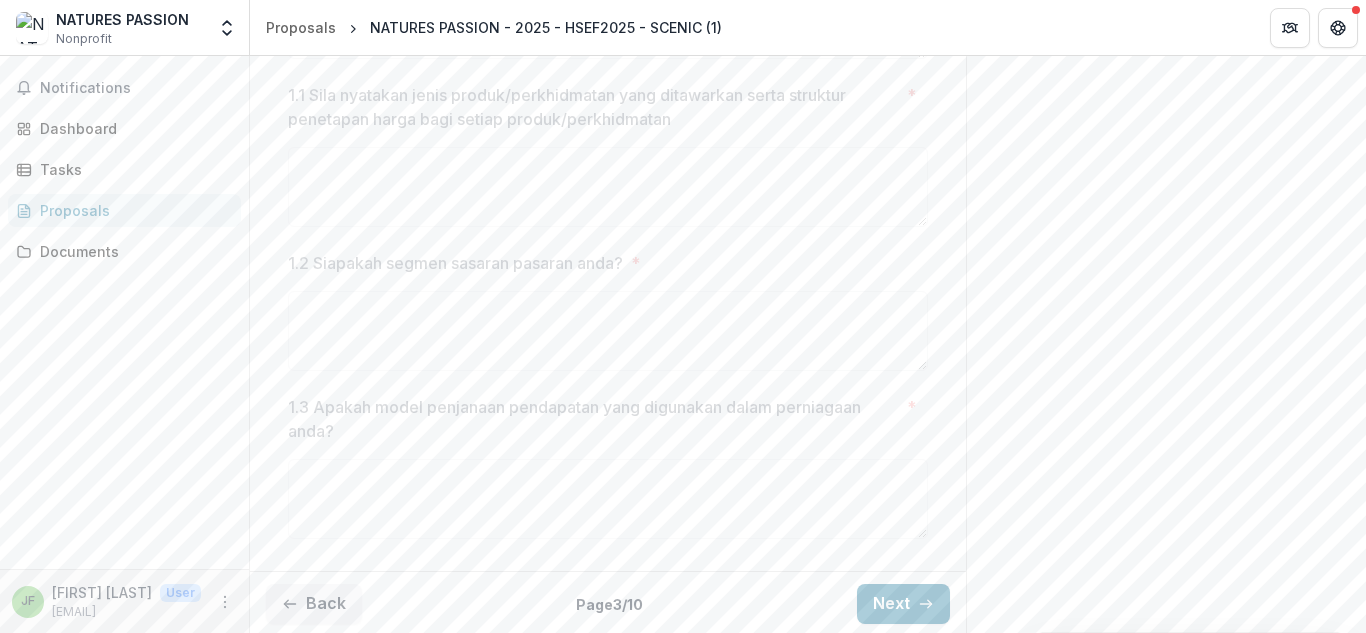 scroll, scrollTop: 714, scrollLeft: 0, axis: vertical 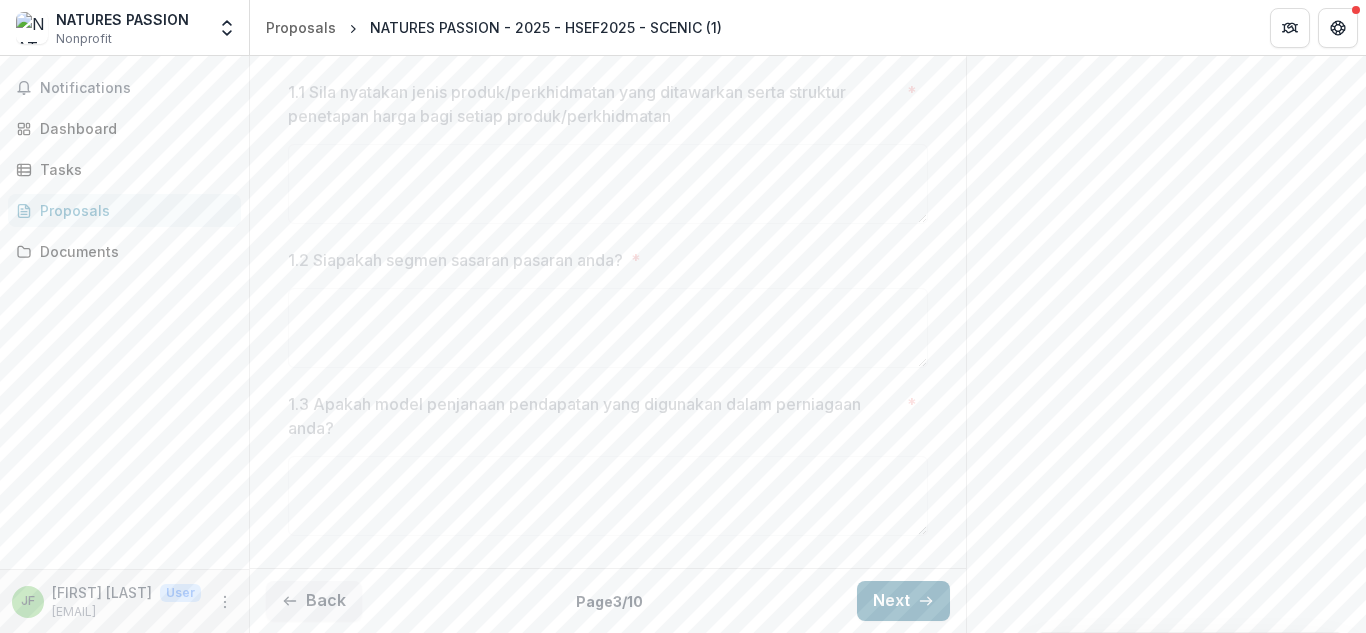 click on "Next" at bounding box center [903, 601] 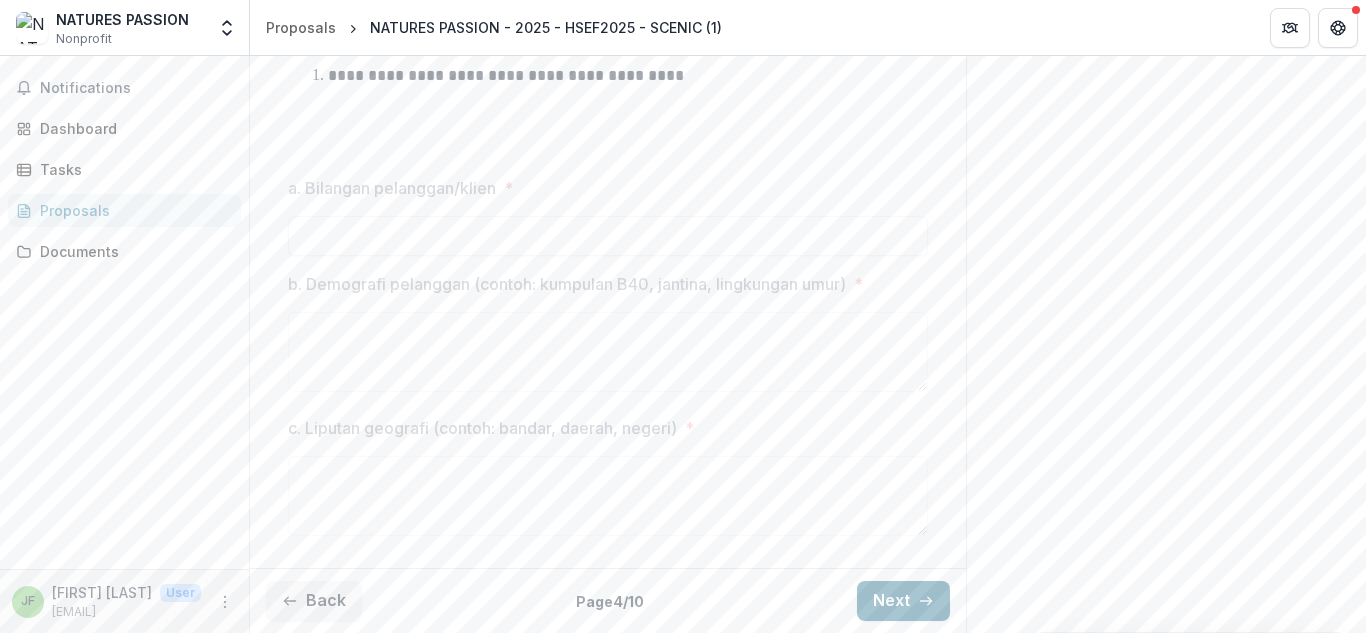 click on "Next" at bounding box center (903, 601) 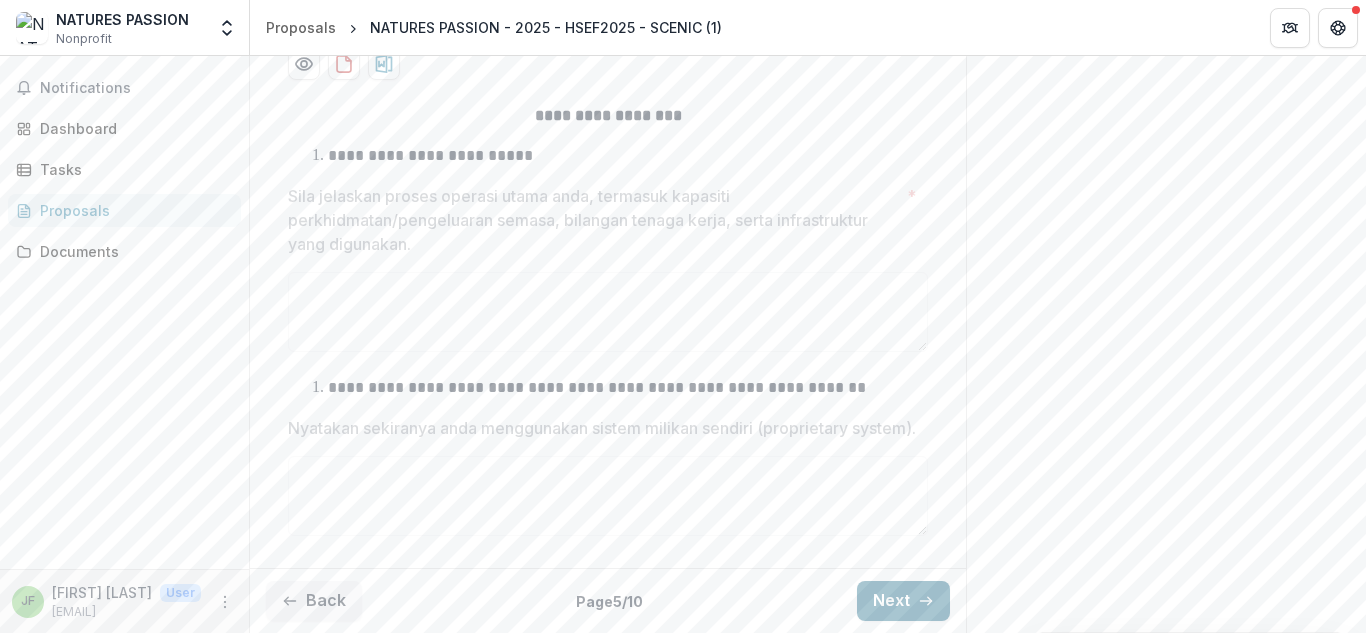 scroll, scrollTop: 506, scrollLeft: 0, axis: vertical 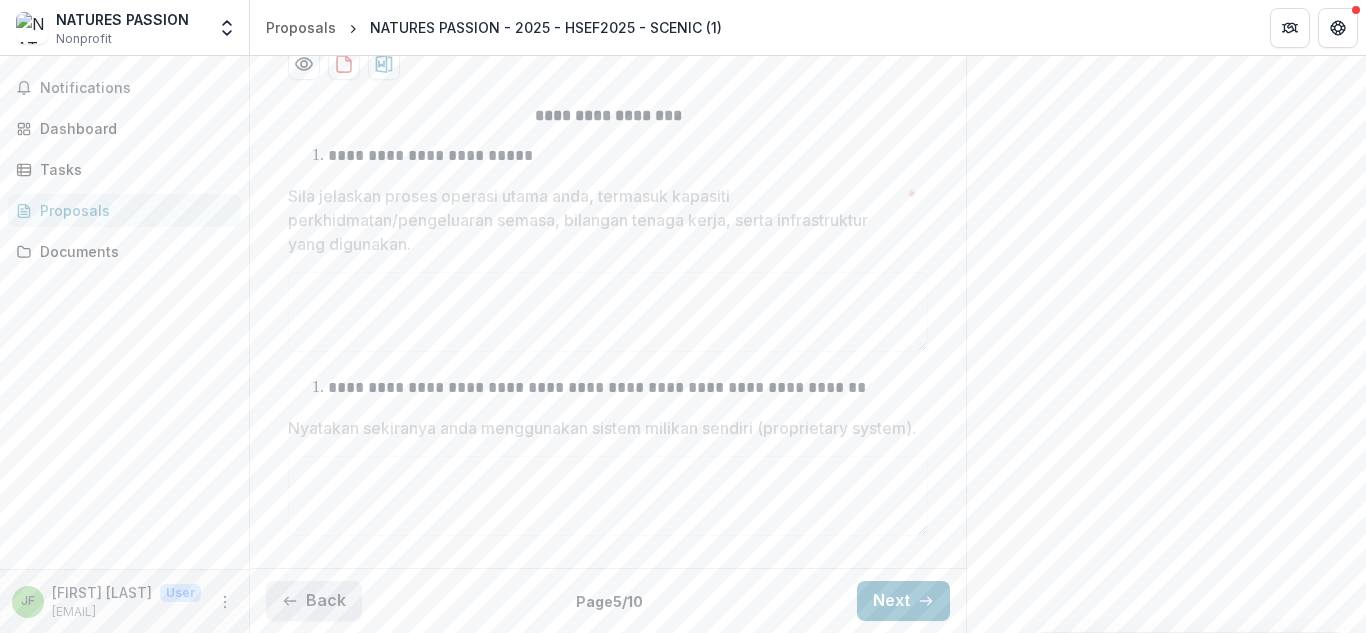 click on "Back" at bounding box center (314, 601) 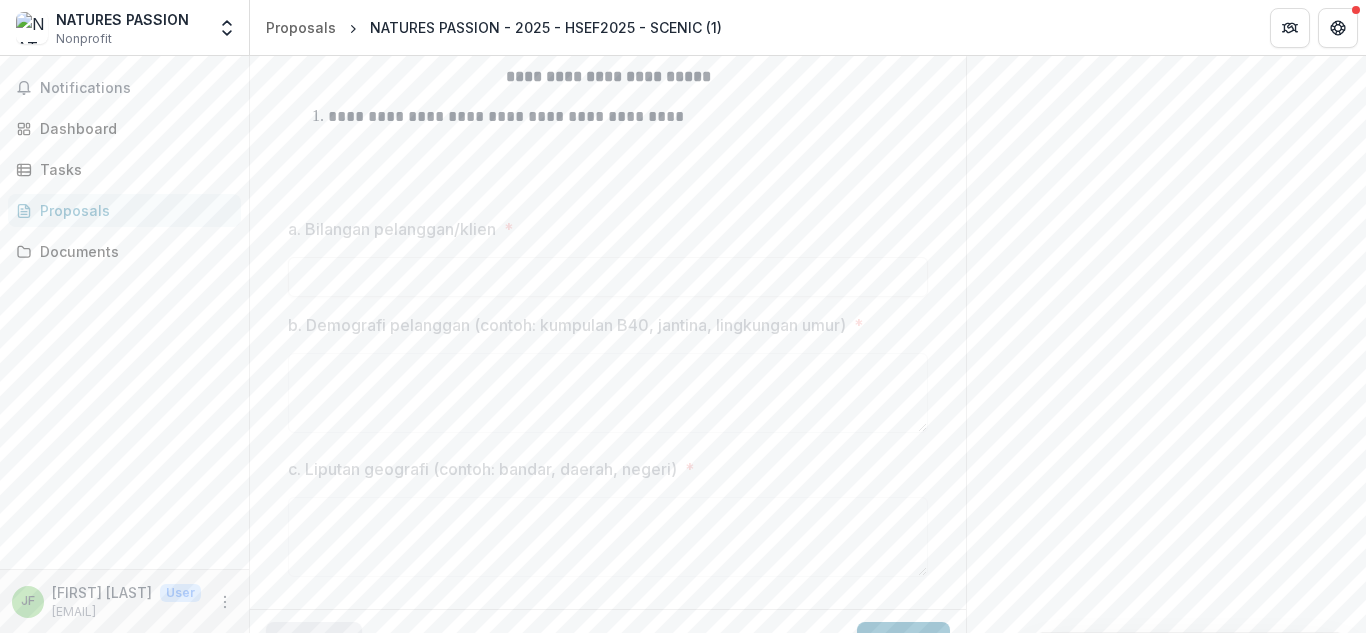click on "c. Liputan geografi (contoh: bandar, daerah, negeri) *" at bounding box center [608, 521] 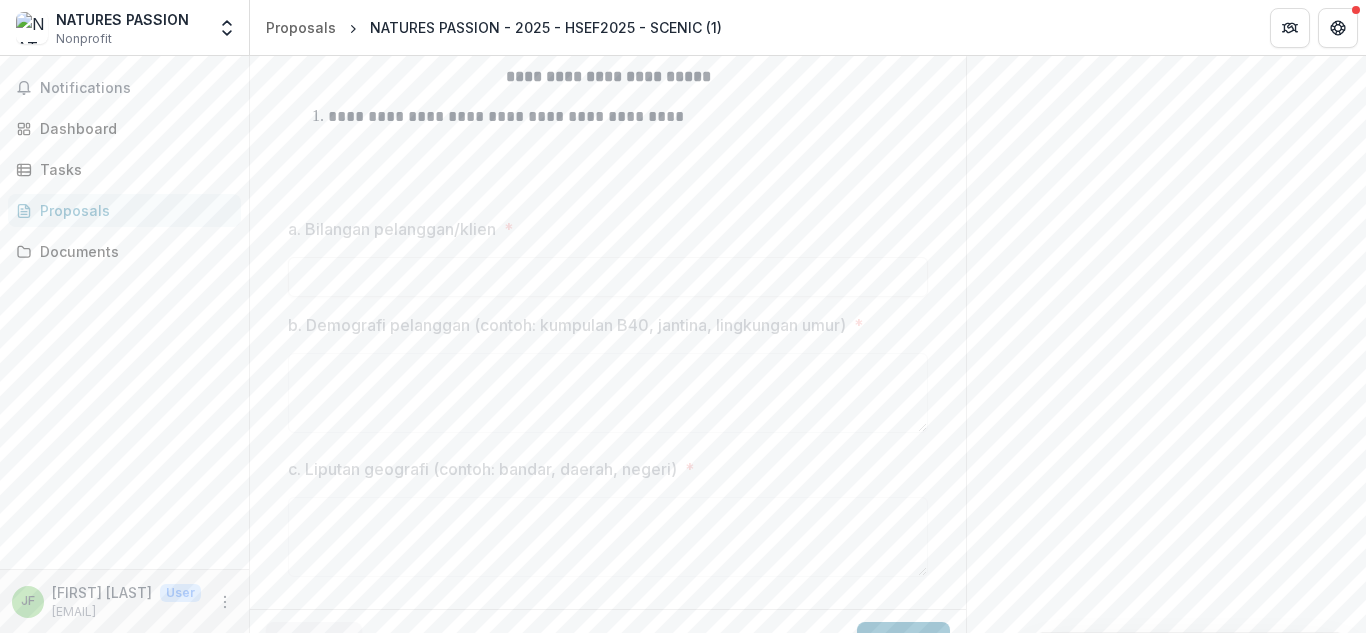 scroll, scrollTop: 562, scrollLeft: 0, axis: vertical 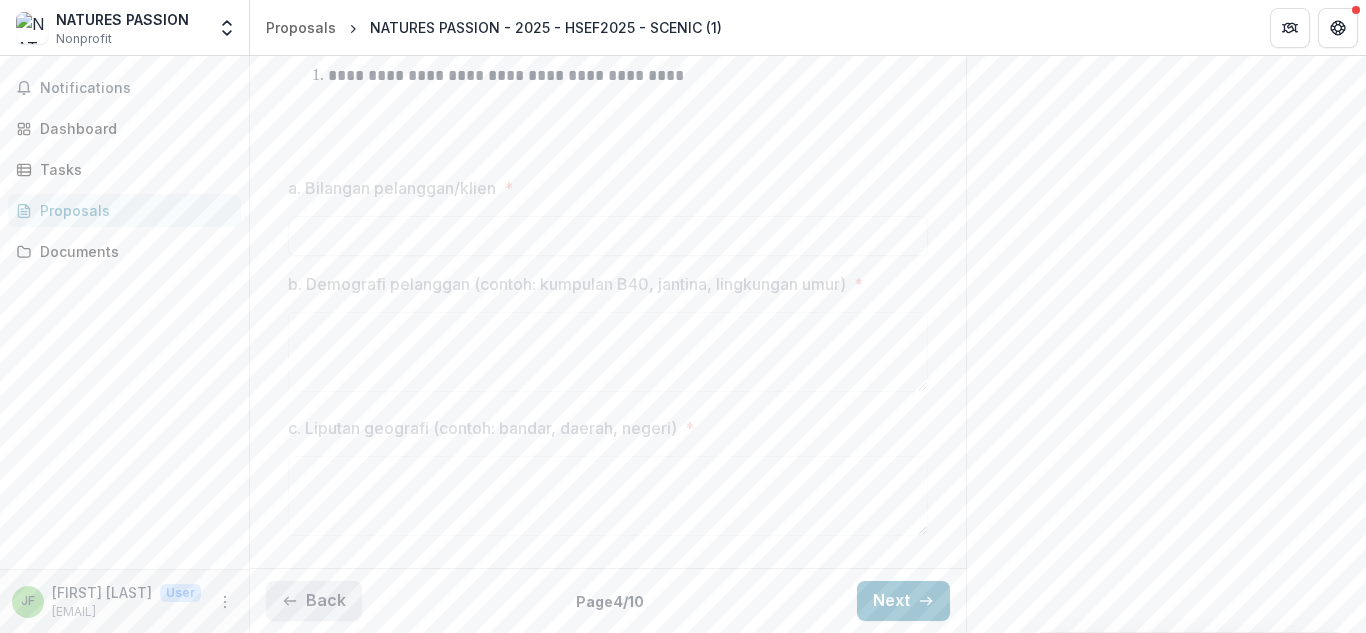click on "Back" at bounding box center (314, 601) 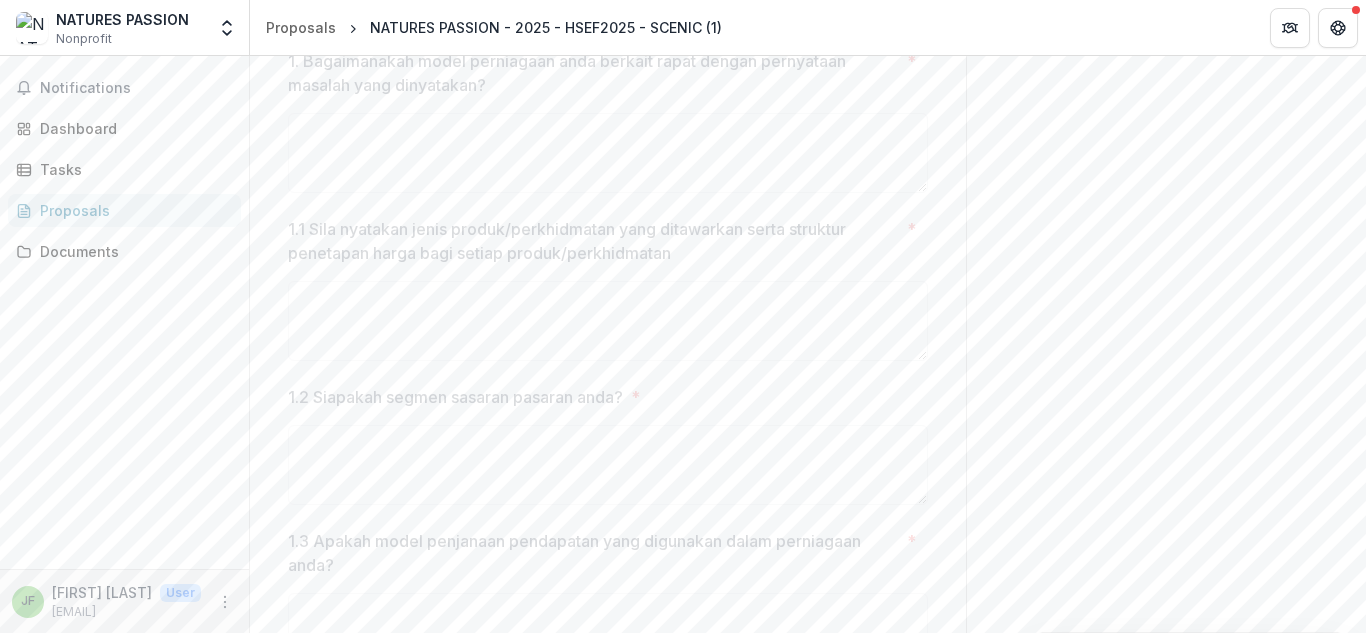 click on "1.3 Apakah model penjanaan pendapatan yang digunakan dalam perniagaan anda? *" at bounding box center (608, 605) 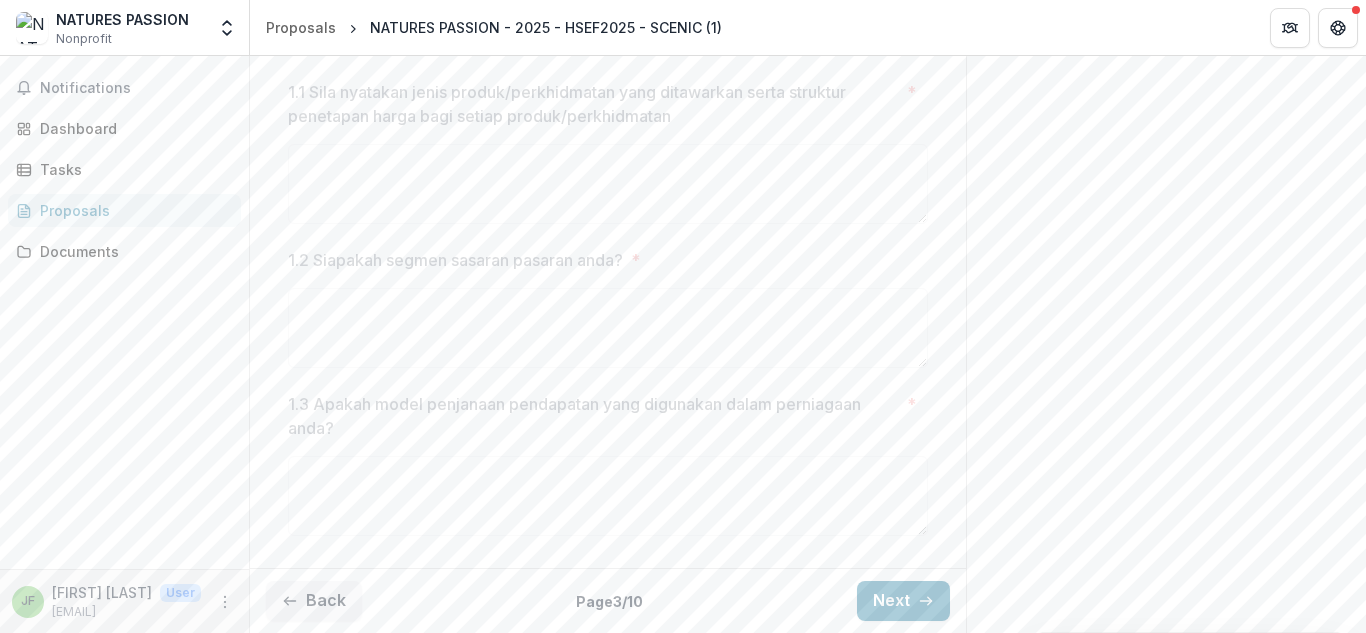 scroll, scrollTop: 0, scrollLeft: 0, axis: both 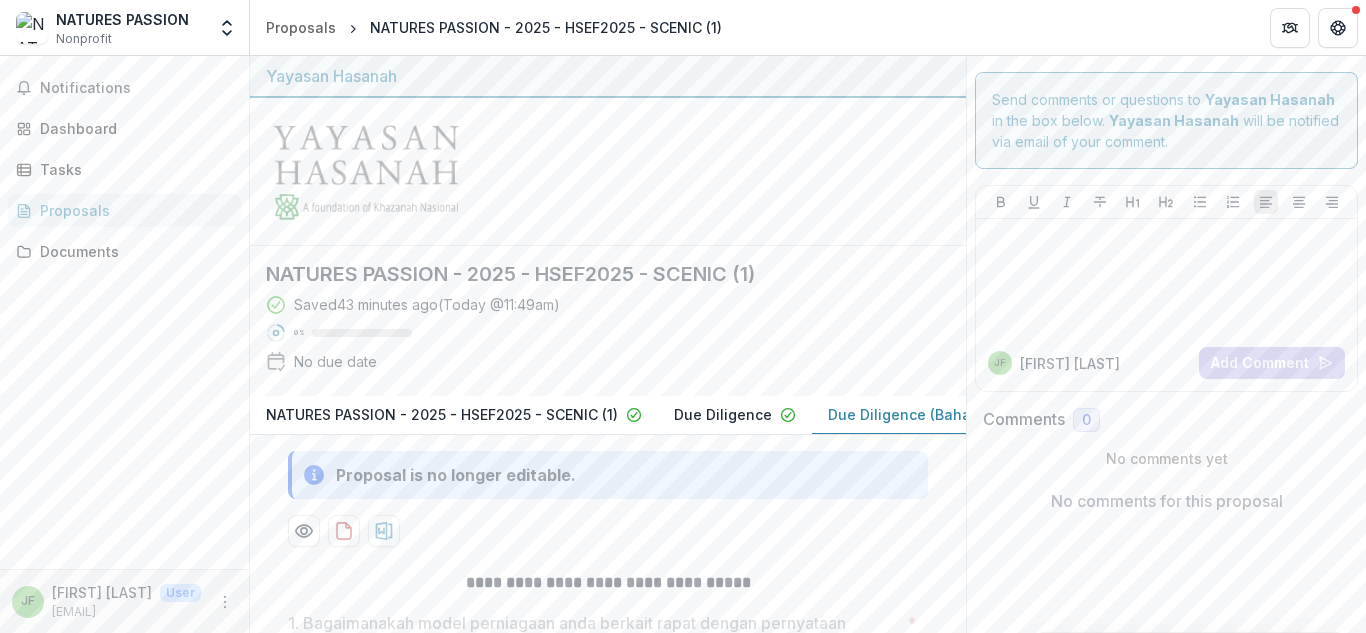 click on "No comments for this proposal" at bounding box center [1167, 501] 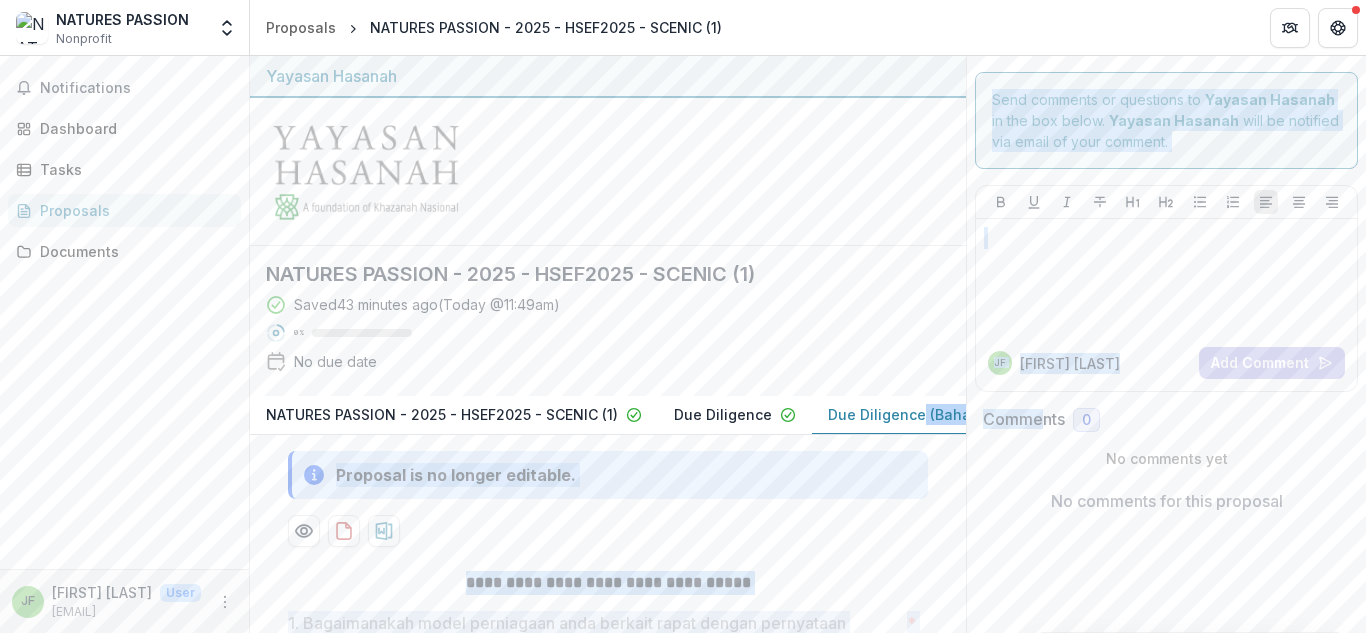 drag, startPoint x: 1032, startPoint y: 412, endPoint x: 913, endPoint y: 430, distance: 120.353645 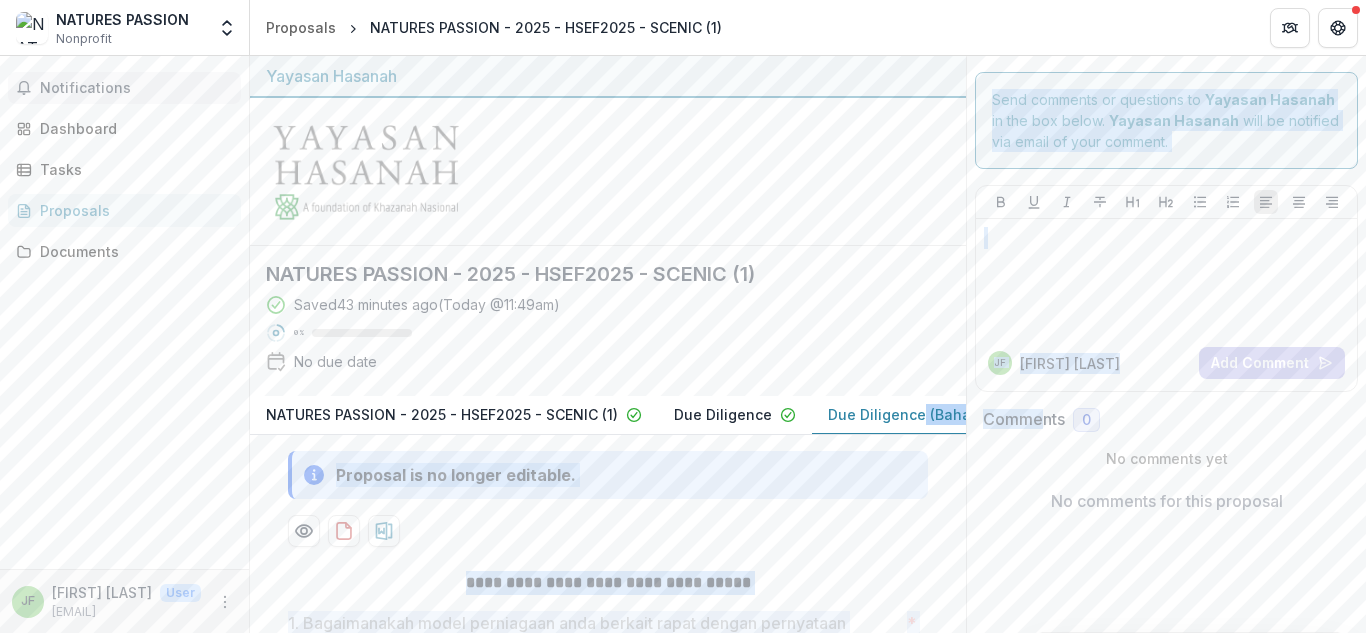 click on "Notifications" at bounding box center (136, 88) 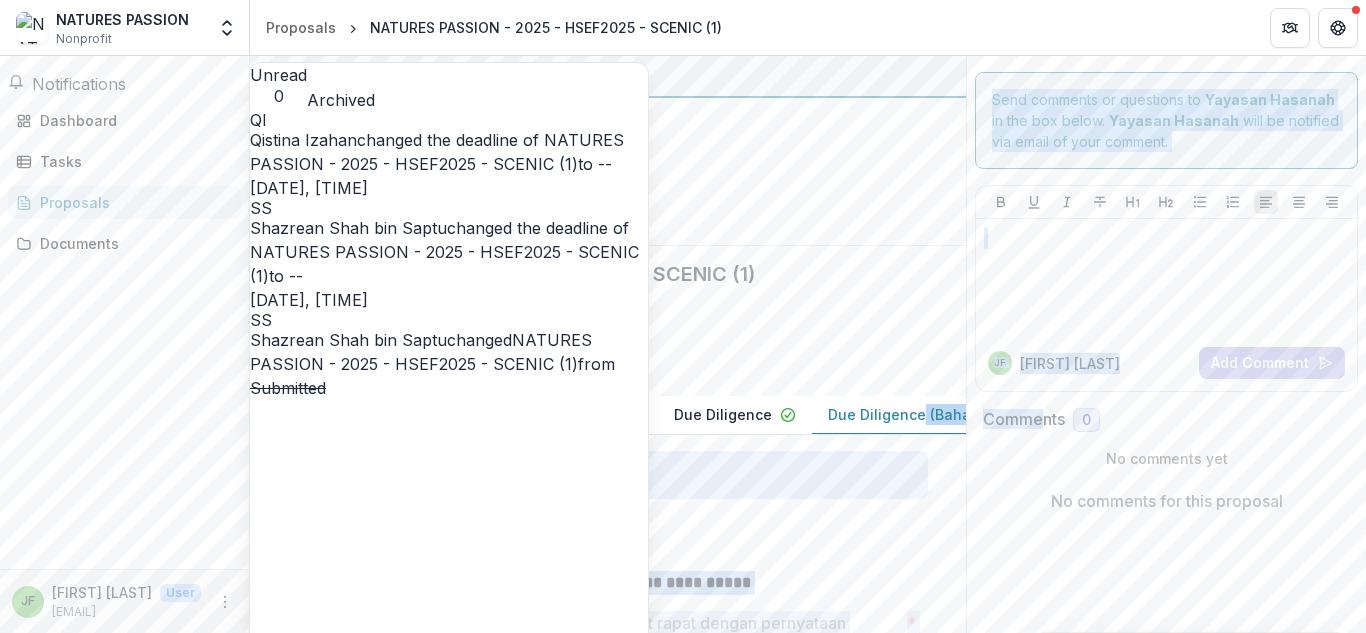 click on "Archived" at bounding box center (341, 100) 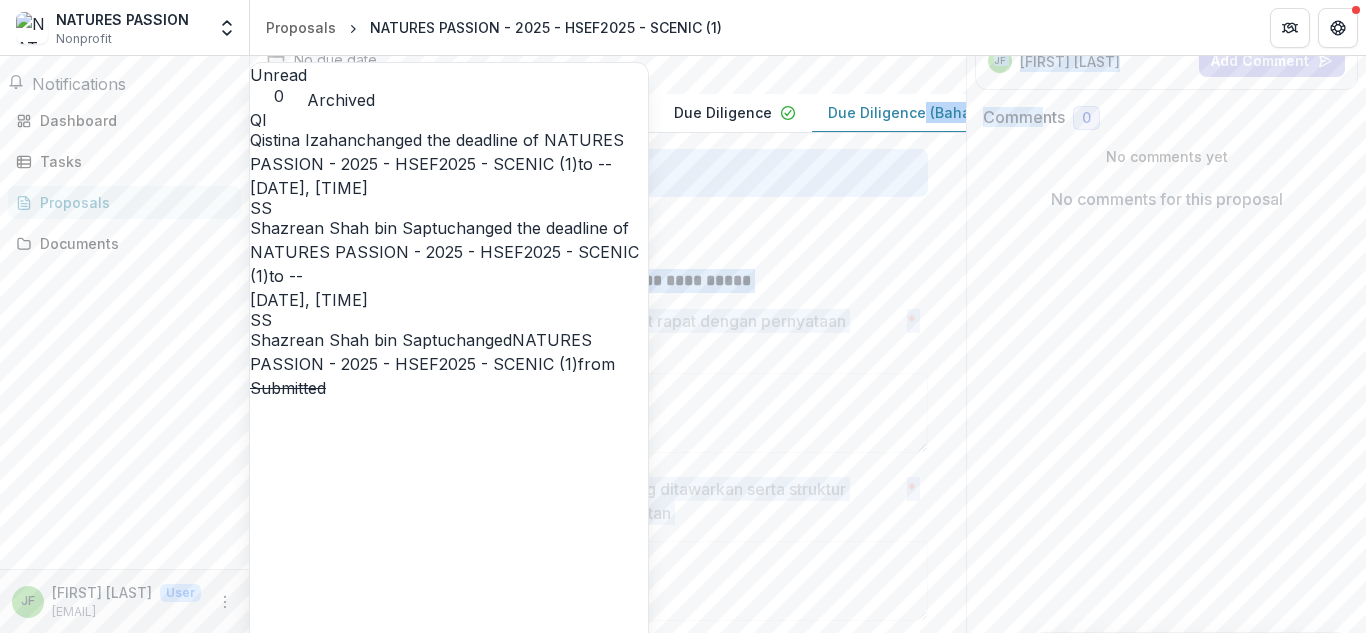 scroll, scrollTop: 0, scrollLeft: 0, axis: both 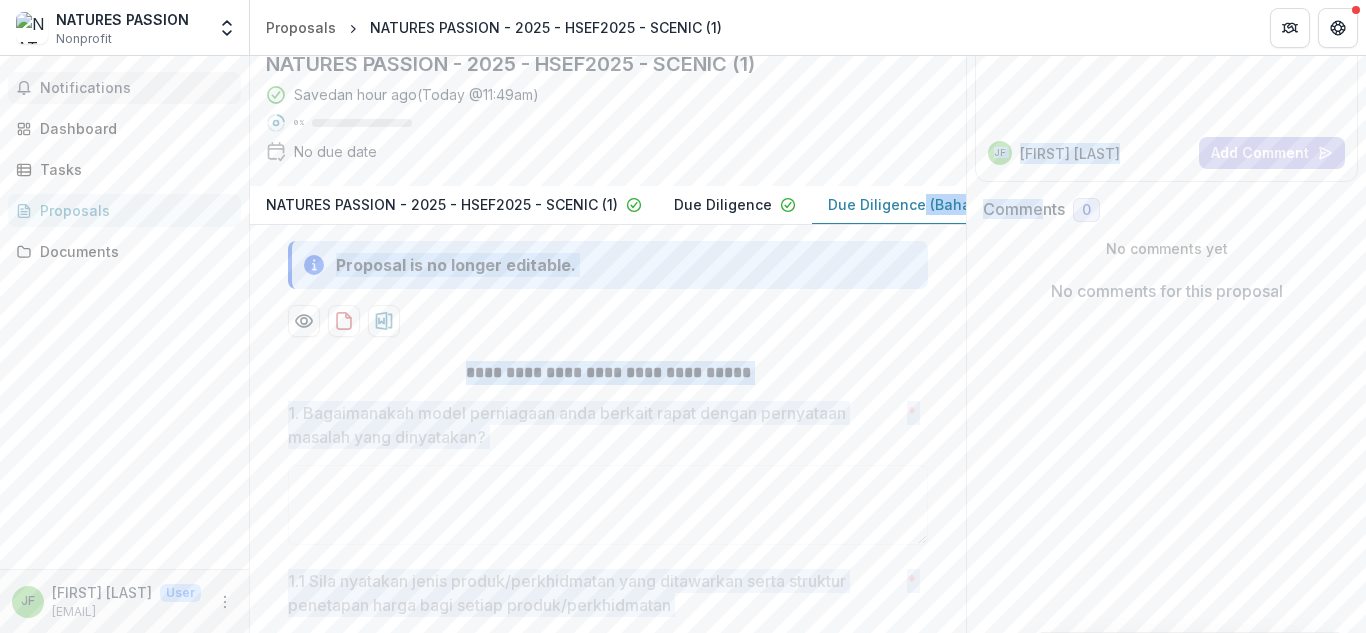 drag, startPoint x: 1365, startPoint y: 375, endPoint x: 105, endPoint y: 87, distance: 1292.4952 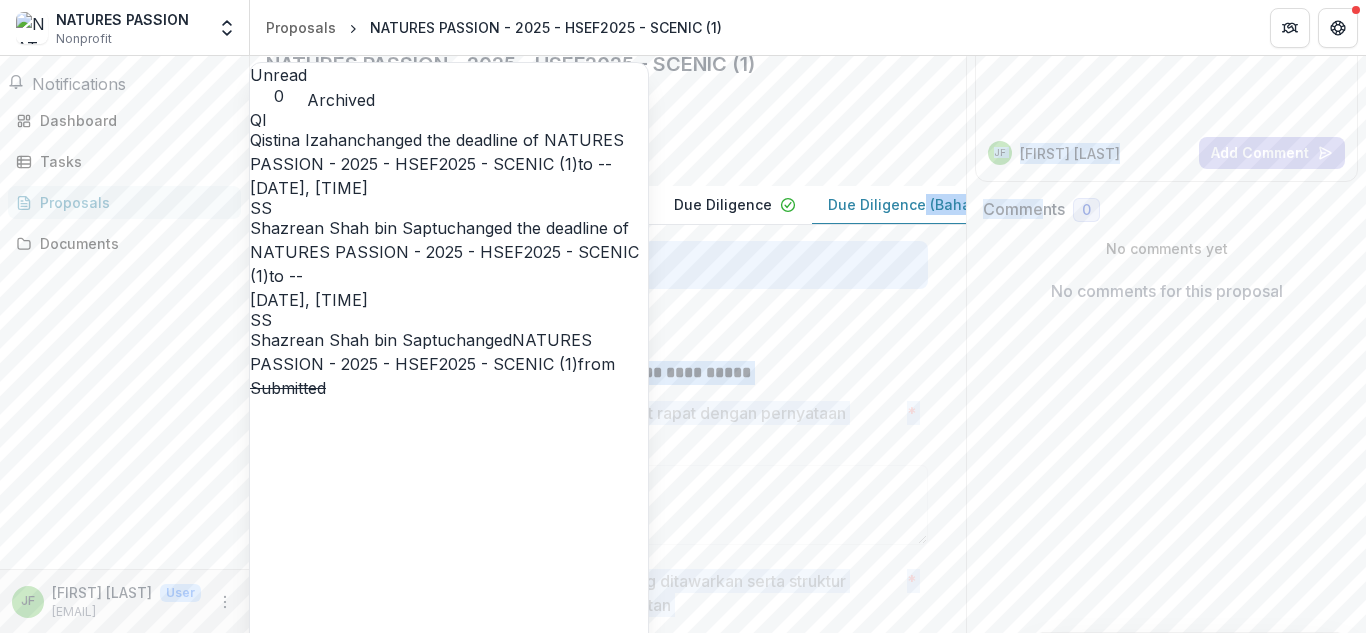 click on "NATURES PASSION - 2025 - HSEF2025 - SCENIC (1)" at bounding box center (444, 264) 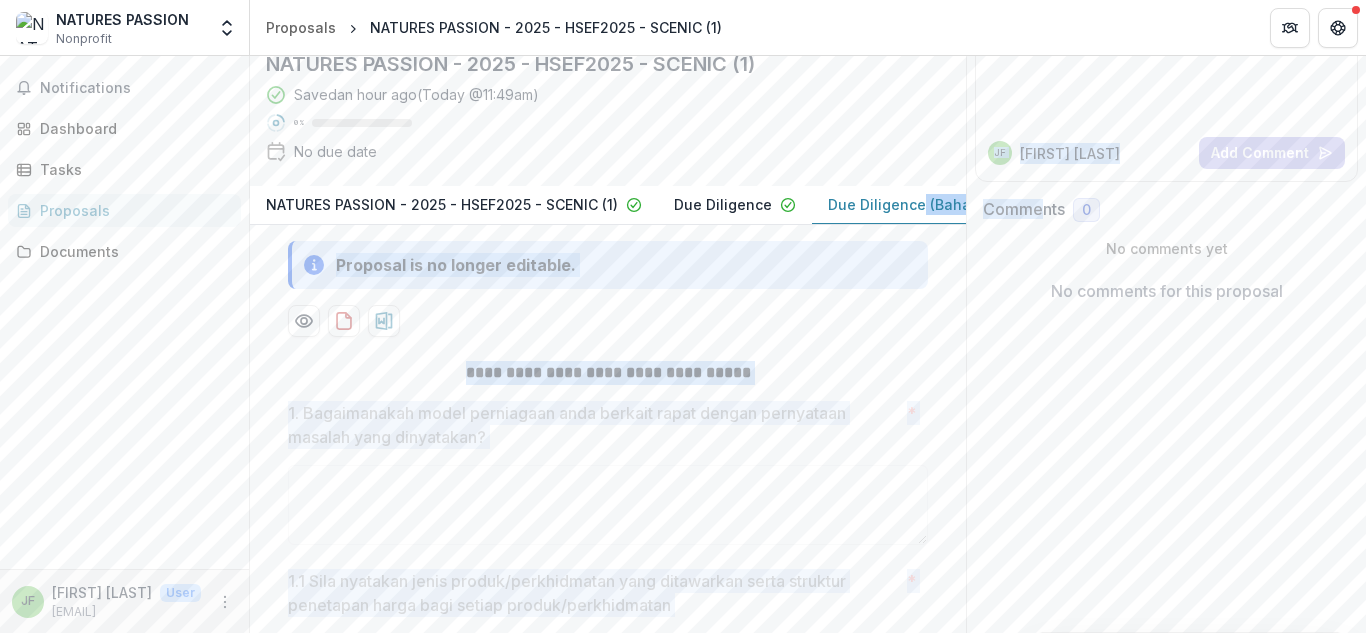 click on "Due Diligence" at bounding box center (723, 204) 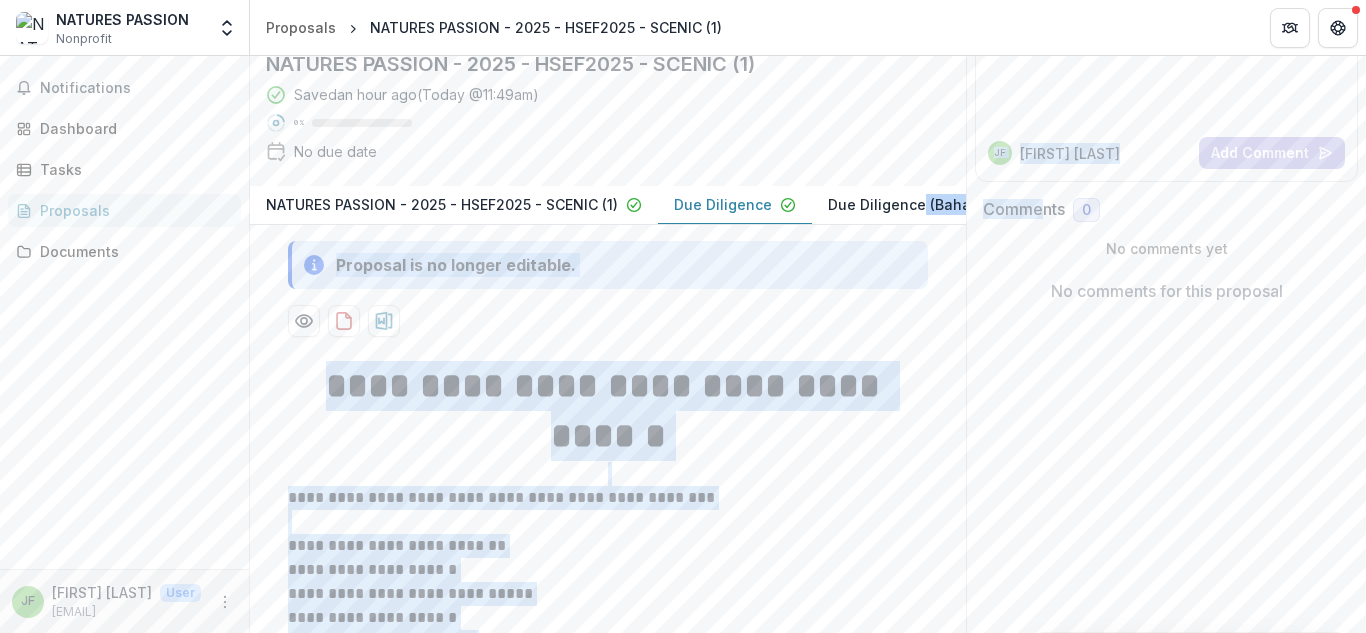 click on "**********" at bounding box center [608, 510] 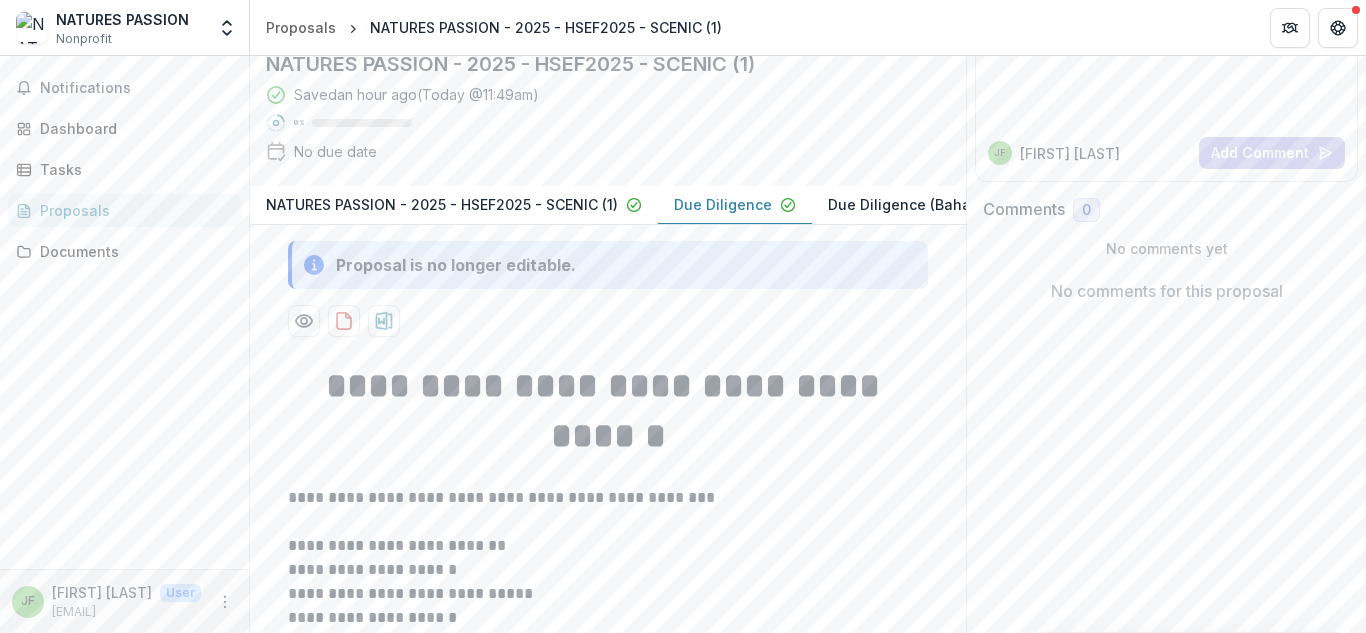 click on "Due Diligence" at bounding box center [723, 204] 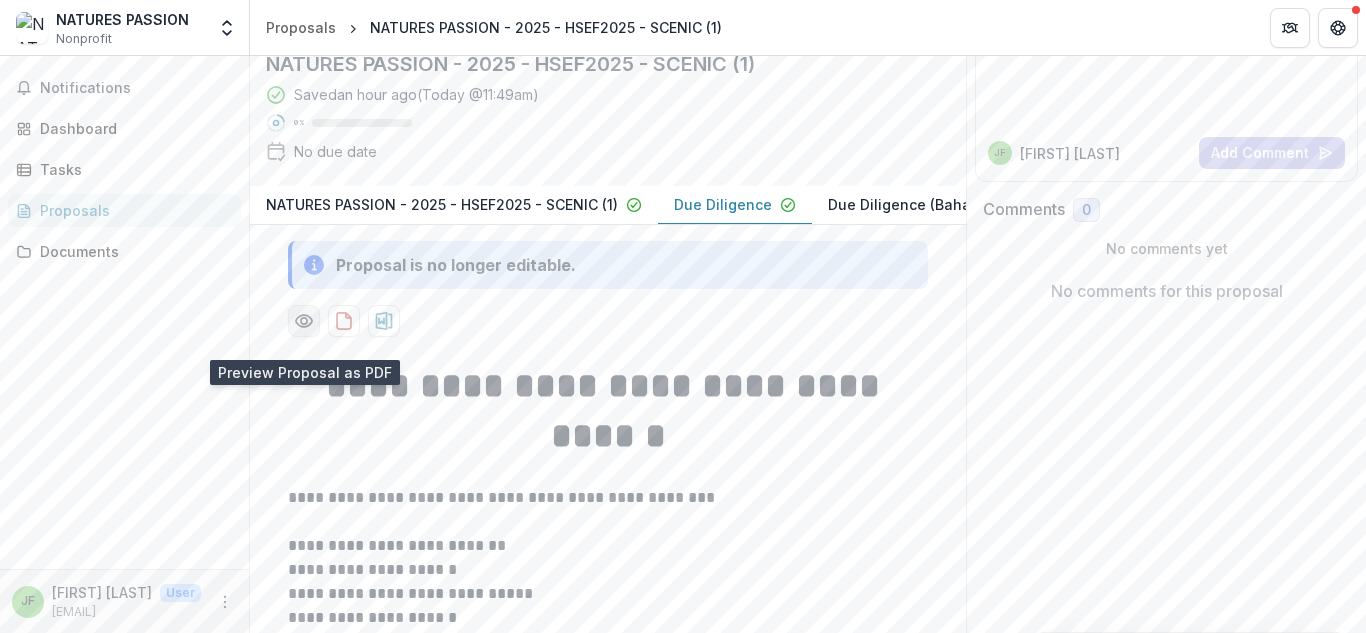 click 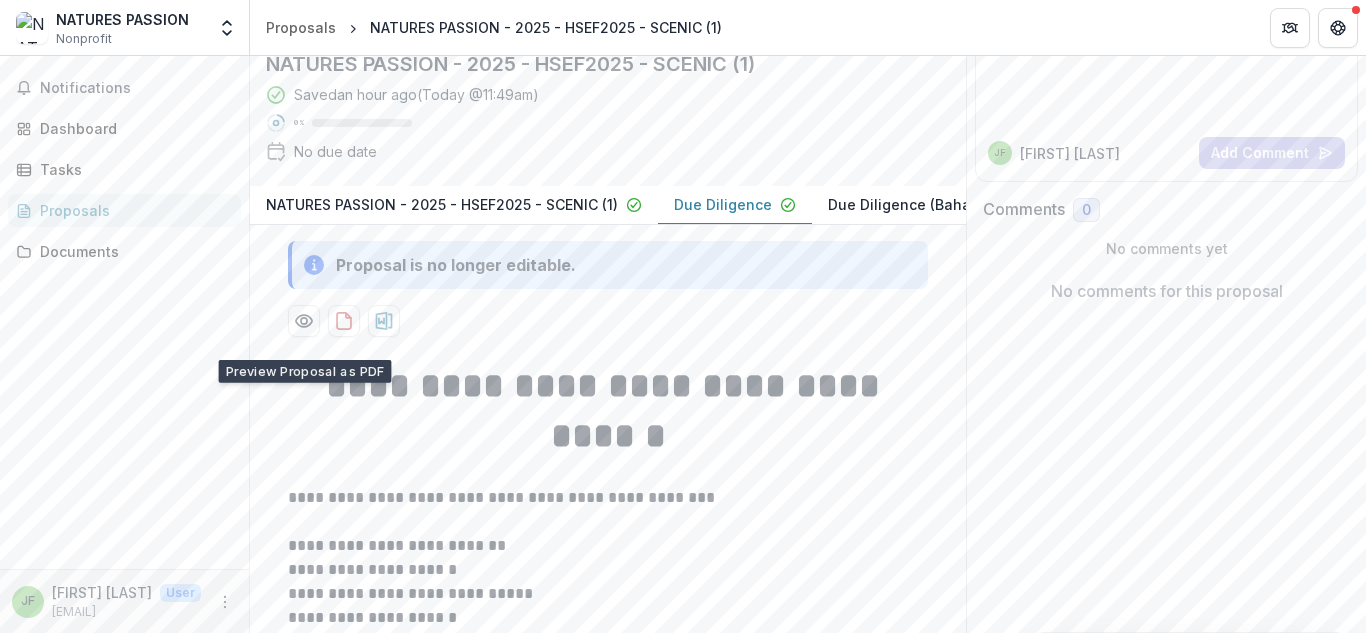 click 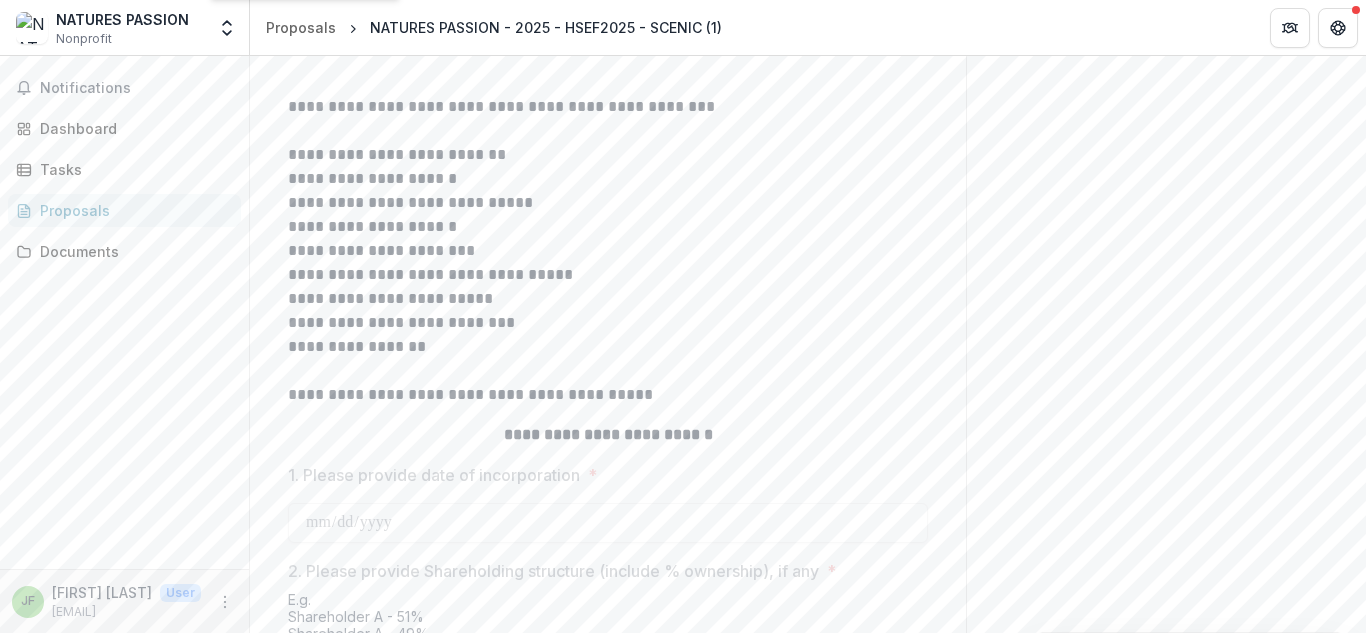 scroll, scrollTop: 0, scrollLeft: 0, axis: both 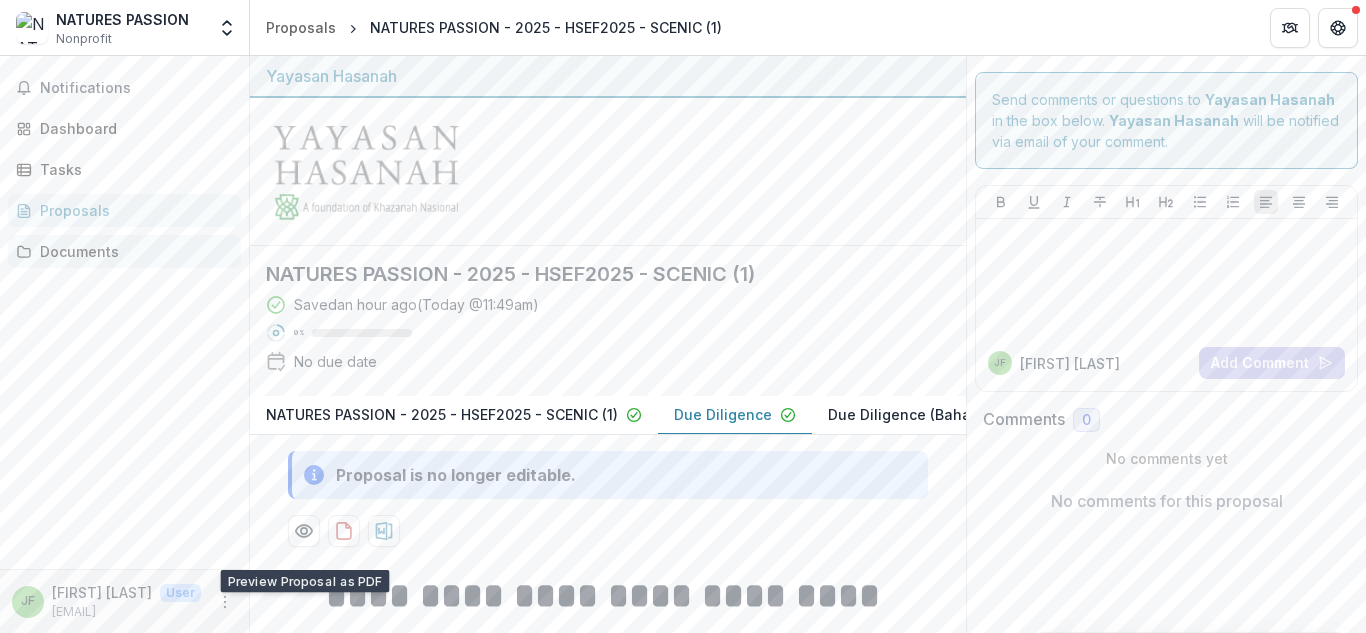click on "Documents" at bounding box center (132, 251) 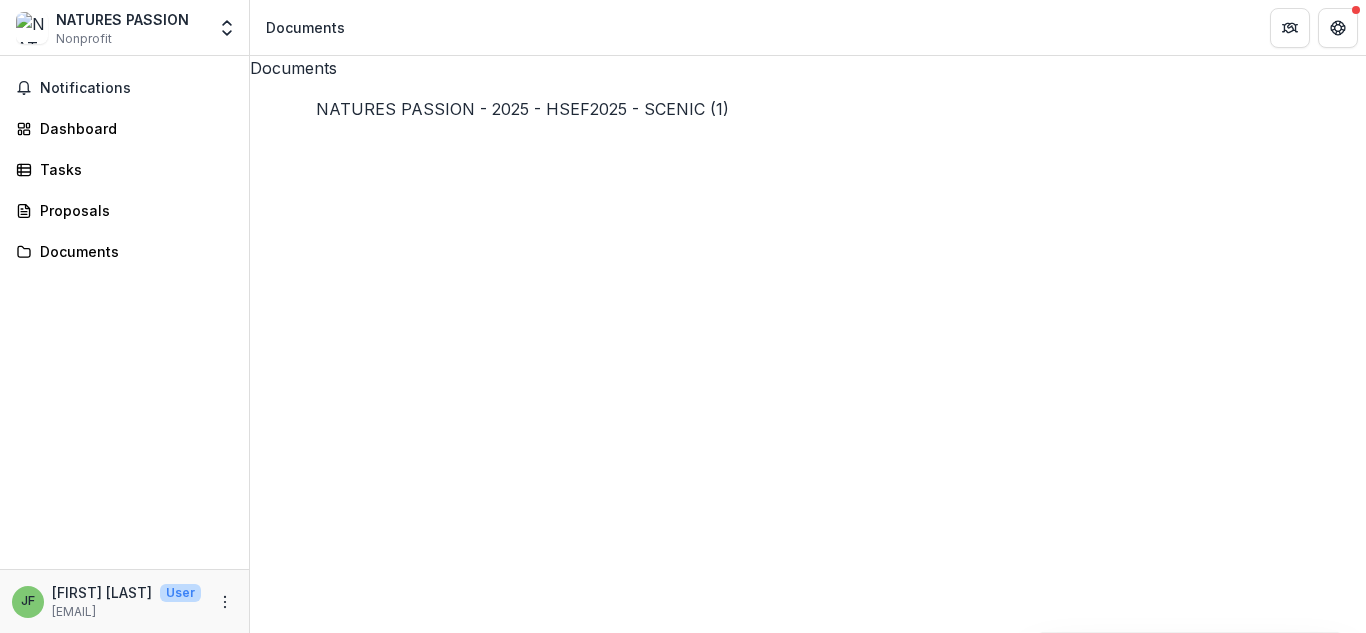 click on "NATURES PASSION - 2025 - HSEF2025 - SCENIC (1)" at bounding box center (456, 1224) 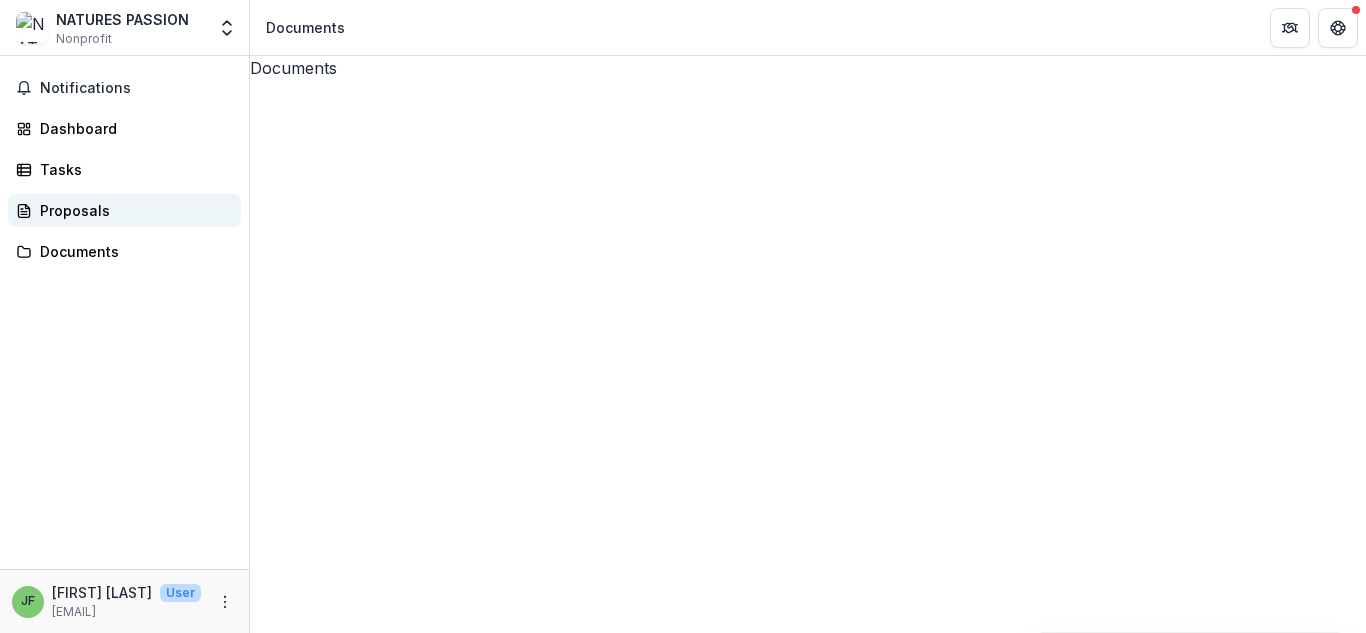 click on "Proposals" at bounding box center (132, 210) 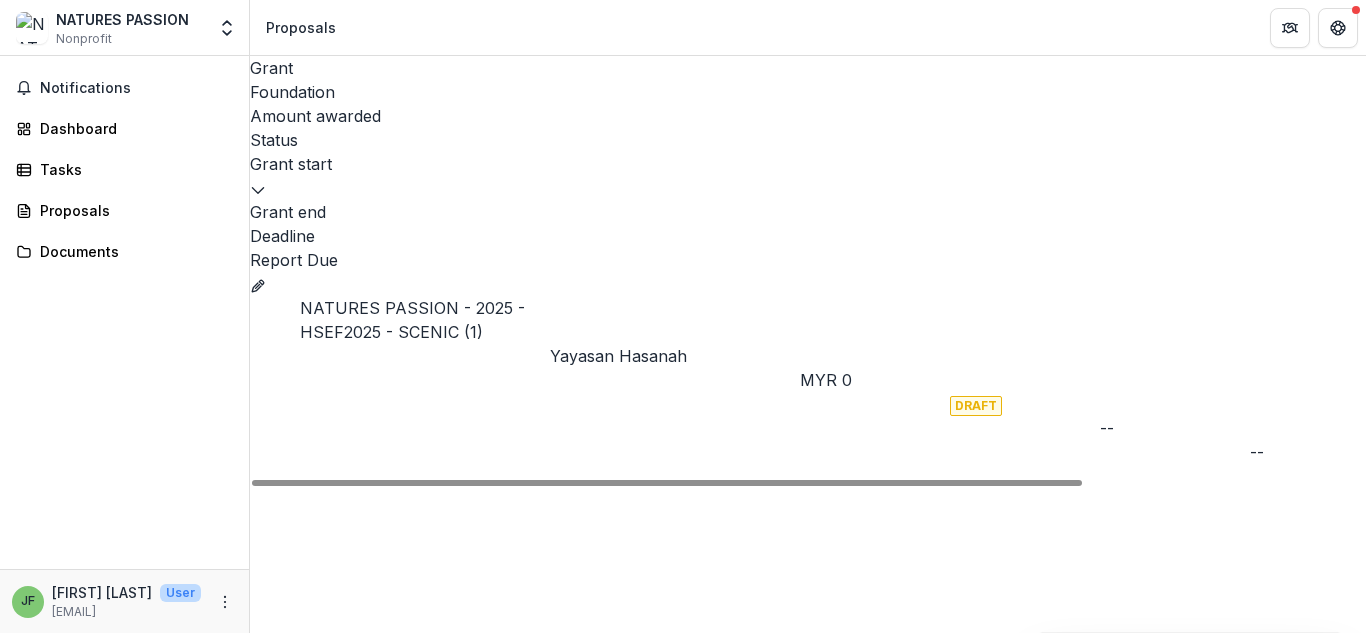 click 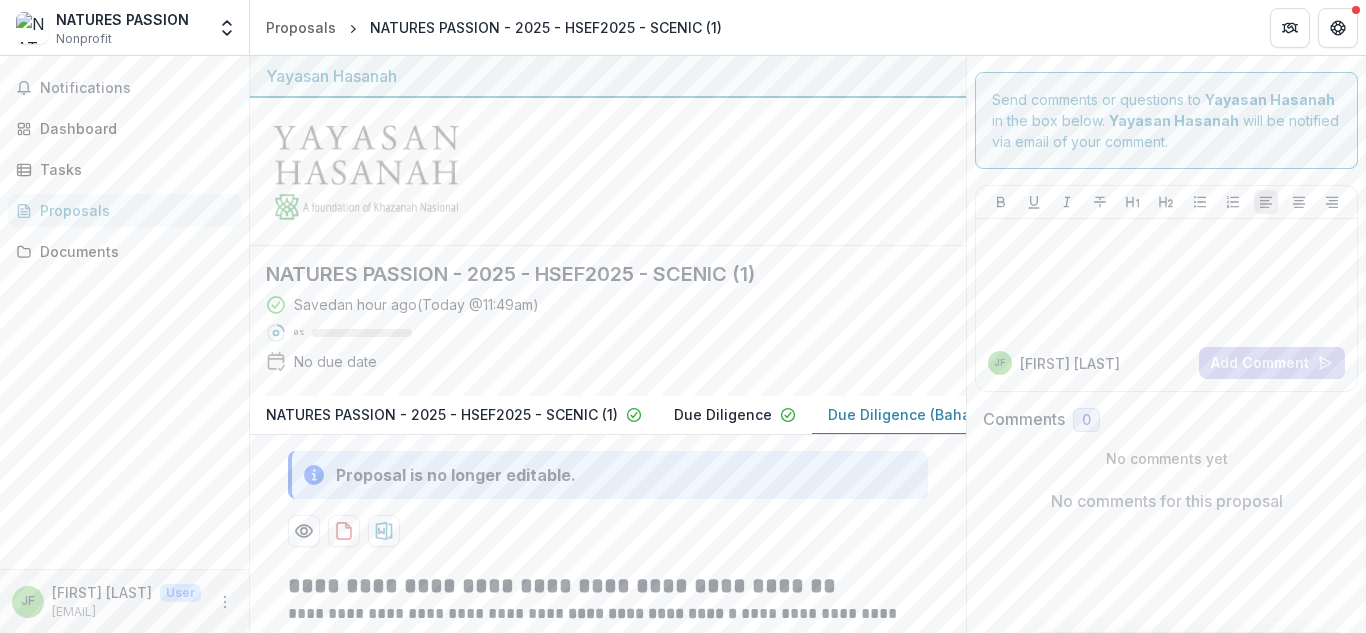 click on "Due Diligence (Bahasa Melayu)" at bounding box center [938, 414] 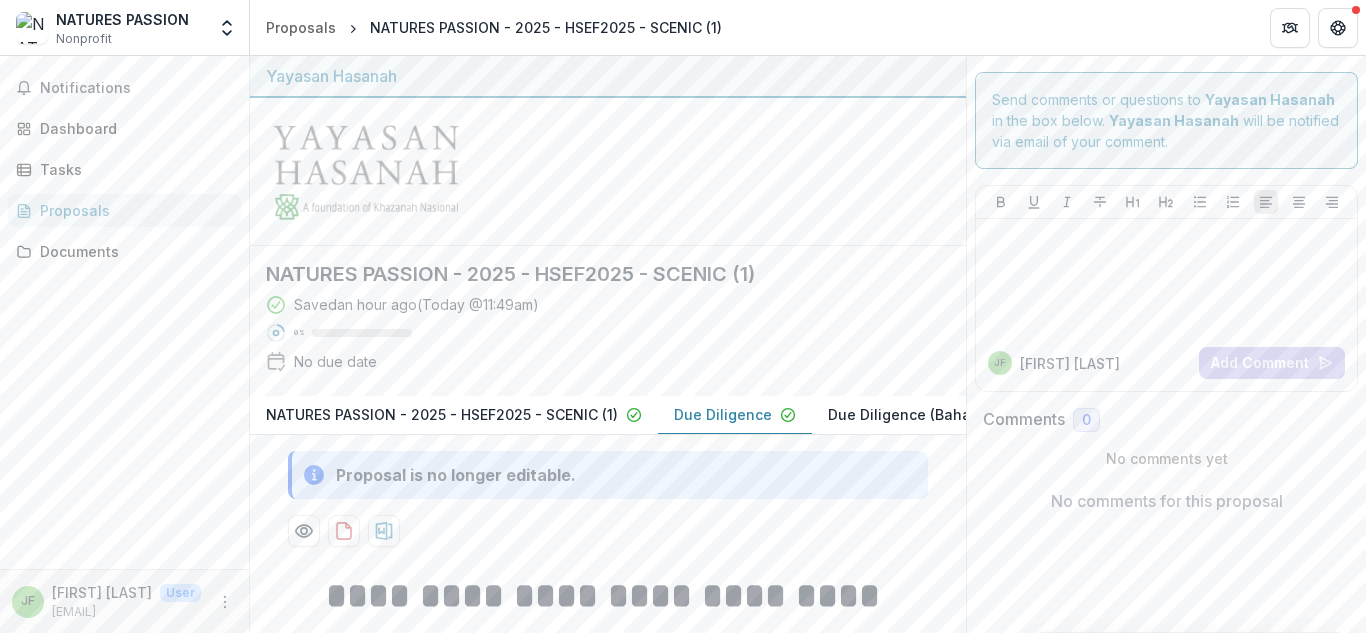 click on "Due Diligence" at bounding box center (723, 414) 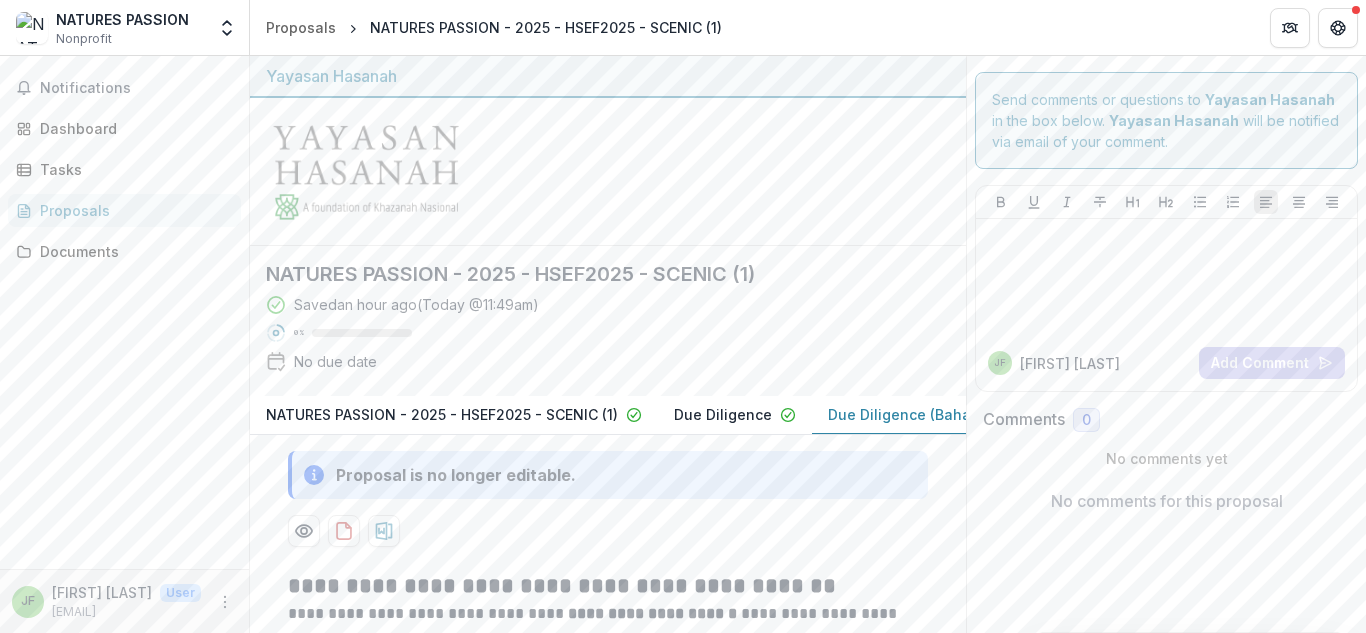 click on "Due Diligence (Bahasa Melayu)" at bounding box center [938, 414] 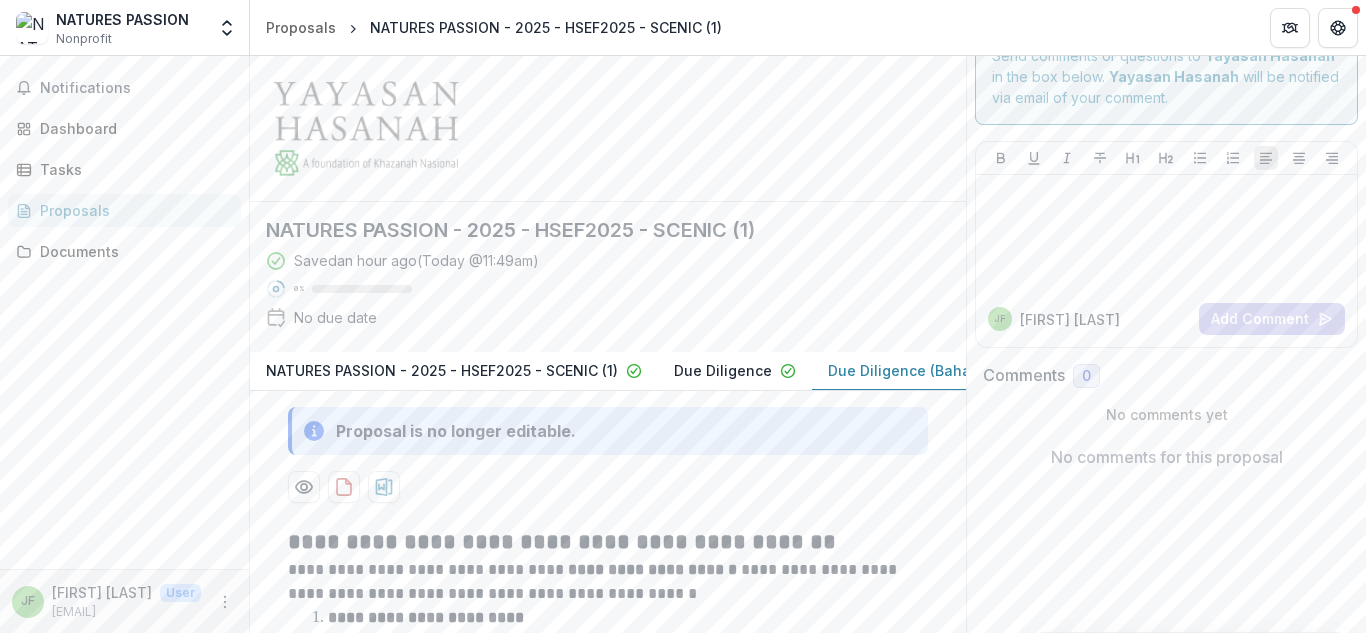 scroll, scrollTop: 52, scrollLeft: 0, axis: vertical 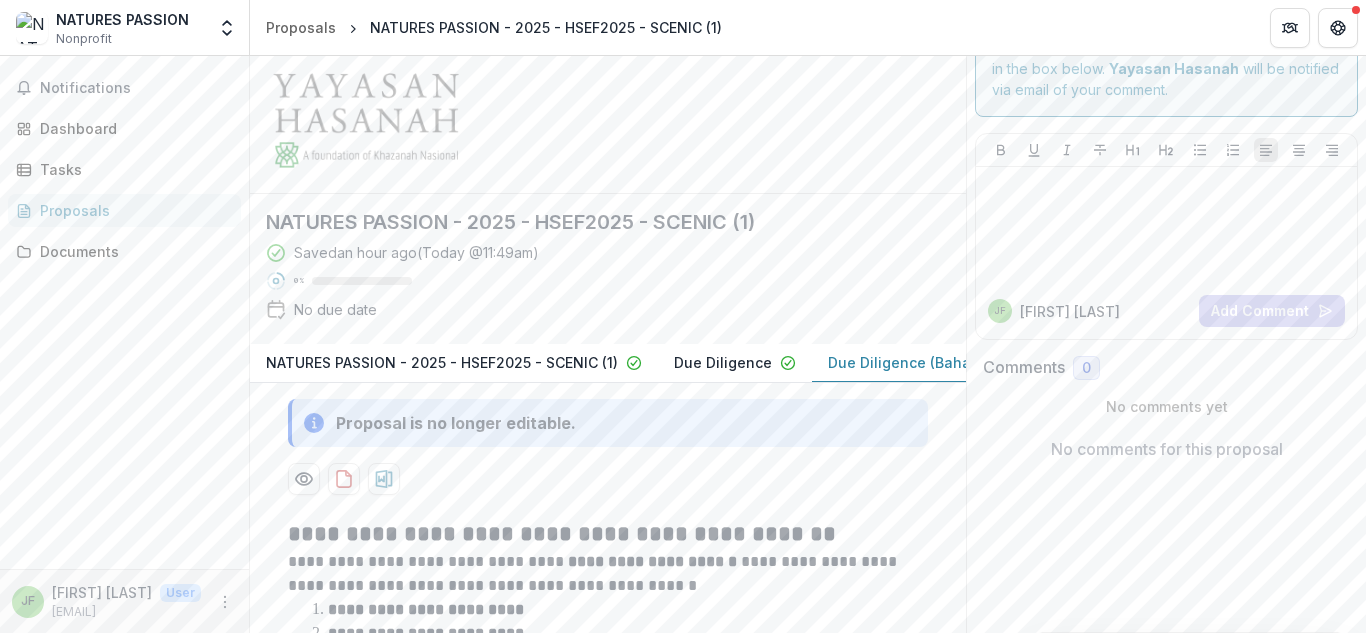 click on "NATURES PASSION - 2025 - HSEF2025 - SCENIC (1)" at bounding box center (442, 362) 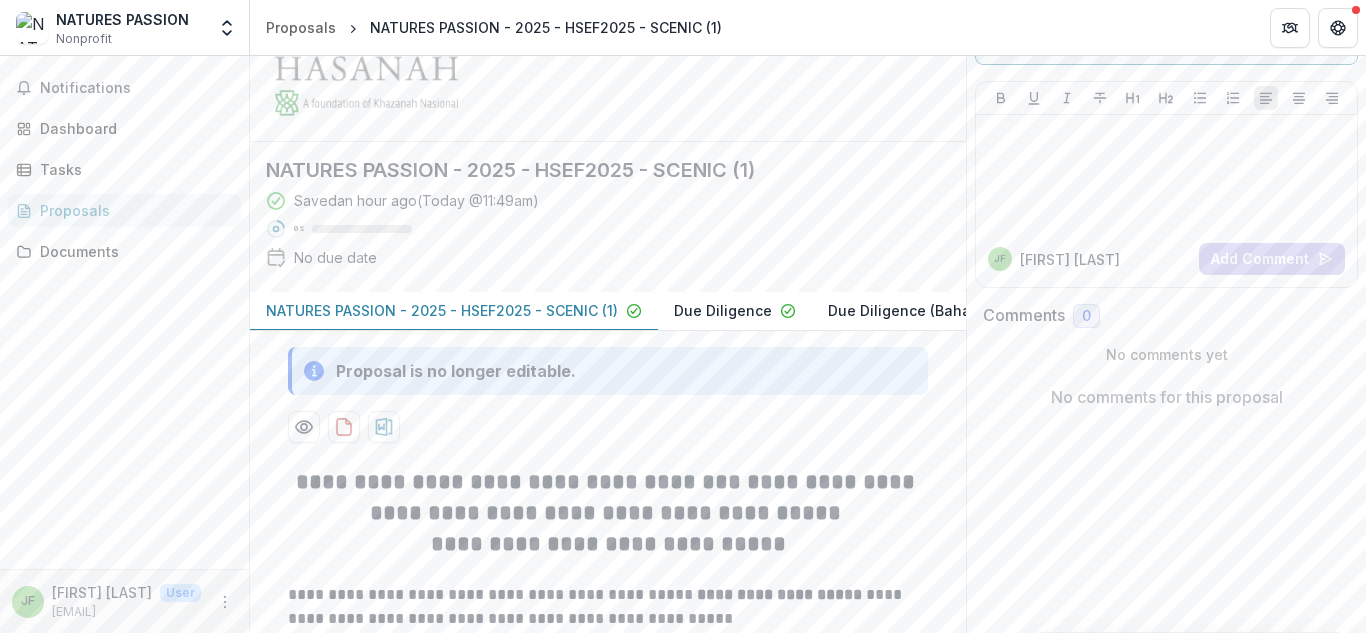 scroll, scrollTop: 0, scrollLeft: 0, axis: both 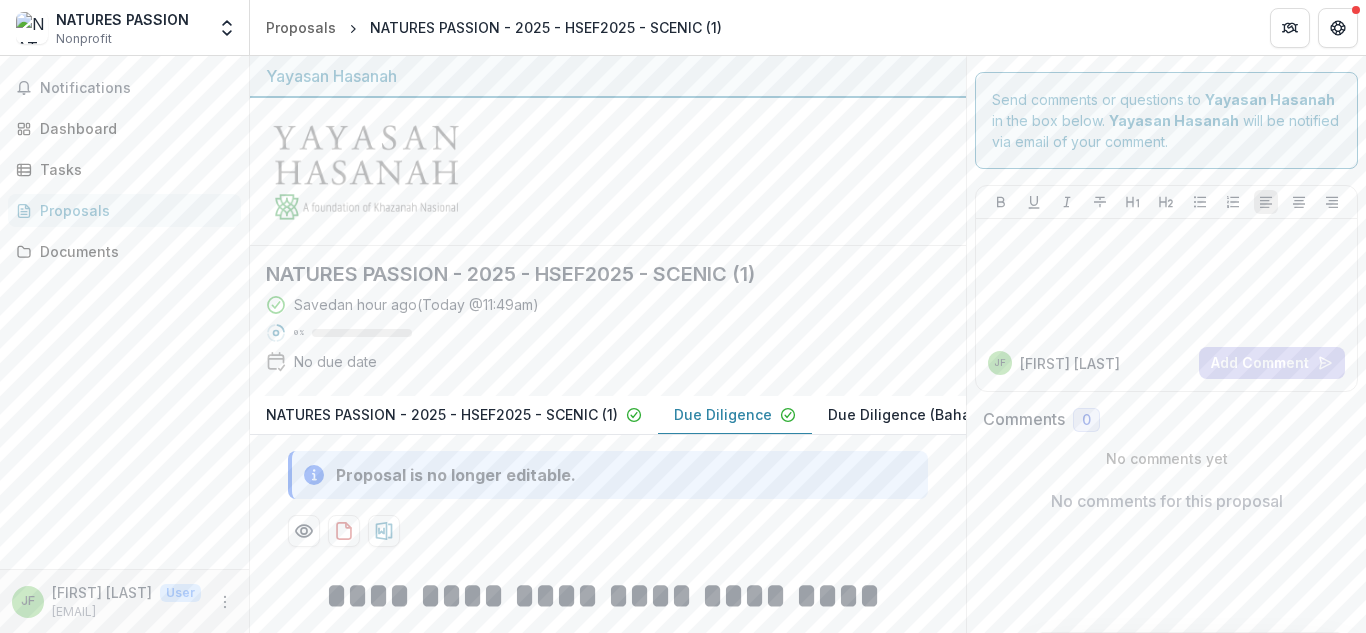 click on "Due Diligence" at bounding box center (723, 414) 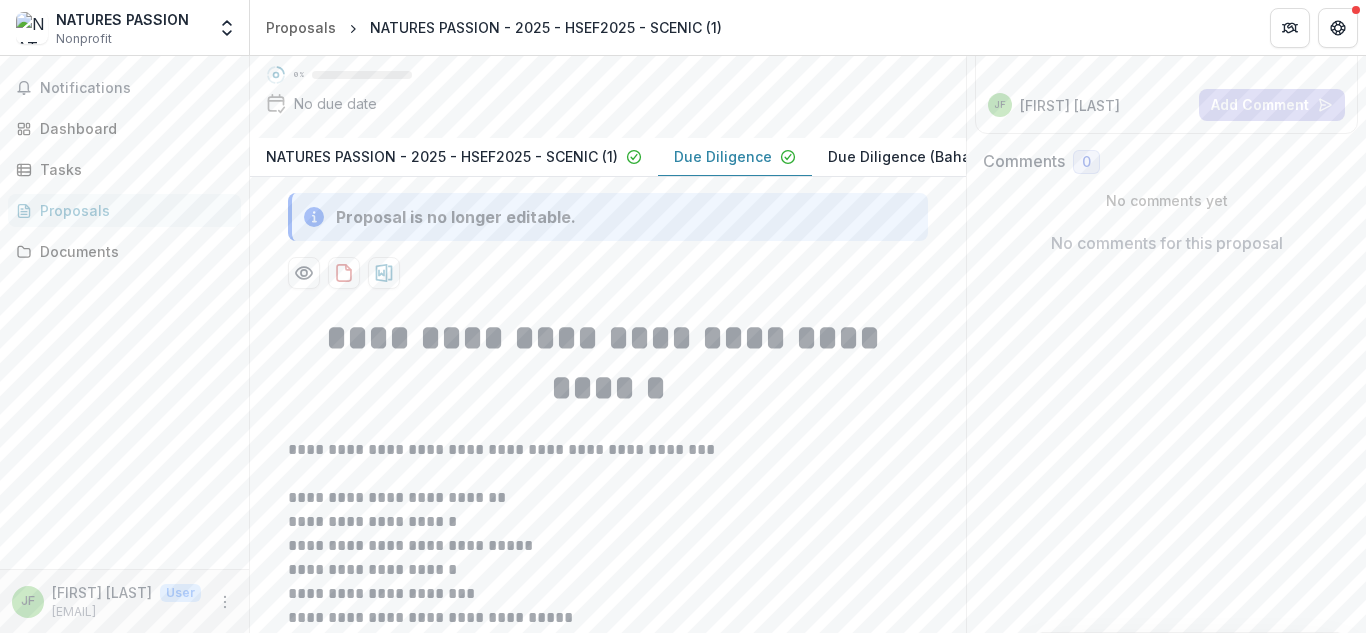 scroll, scrollTop: 0, scrollLeft: 0, axis: both 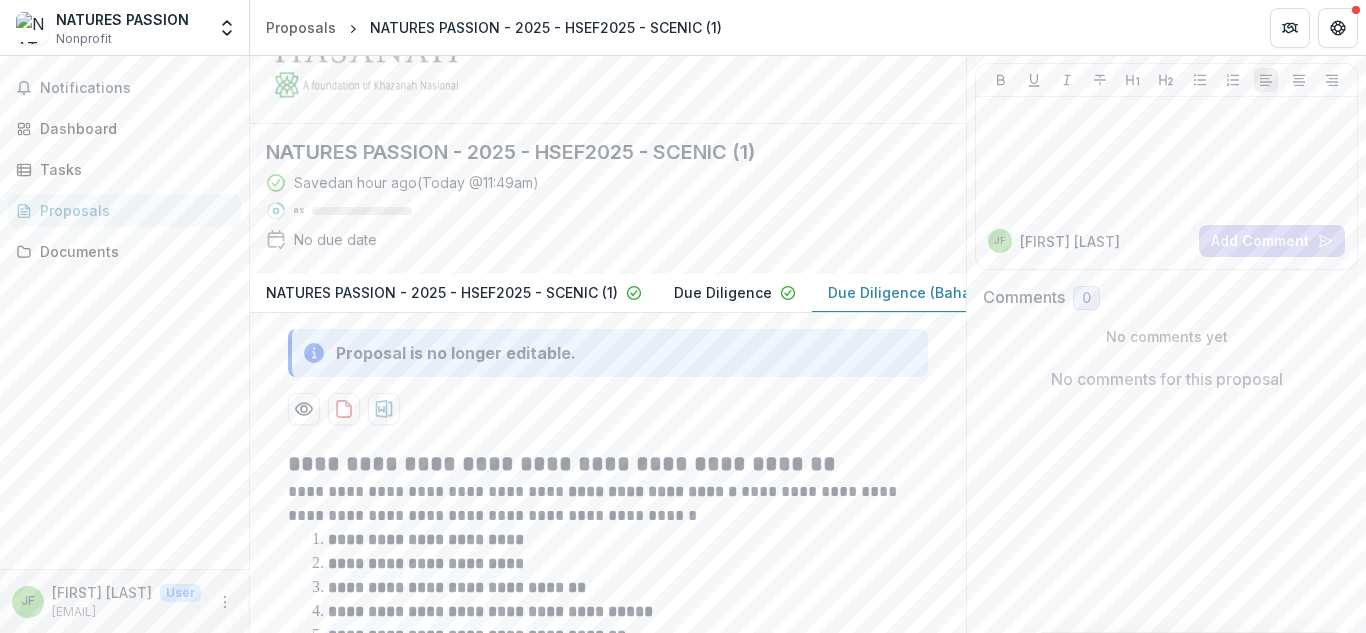 click on "Due Diligence (Bahasa Melayu)" at bounding box center [938, 292] 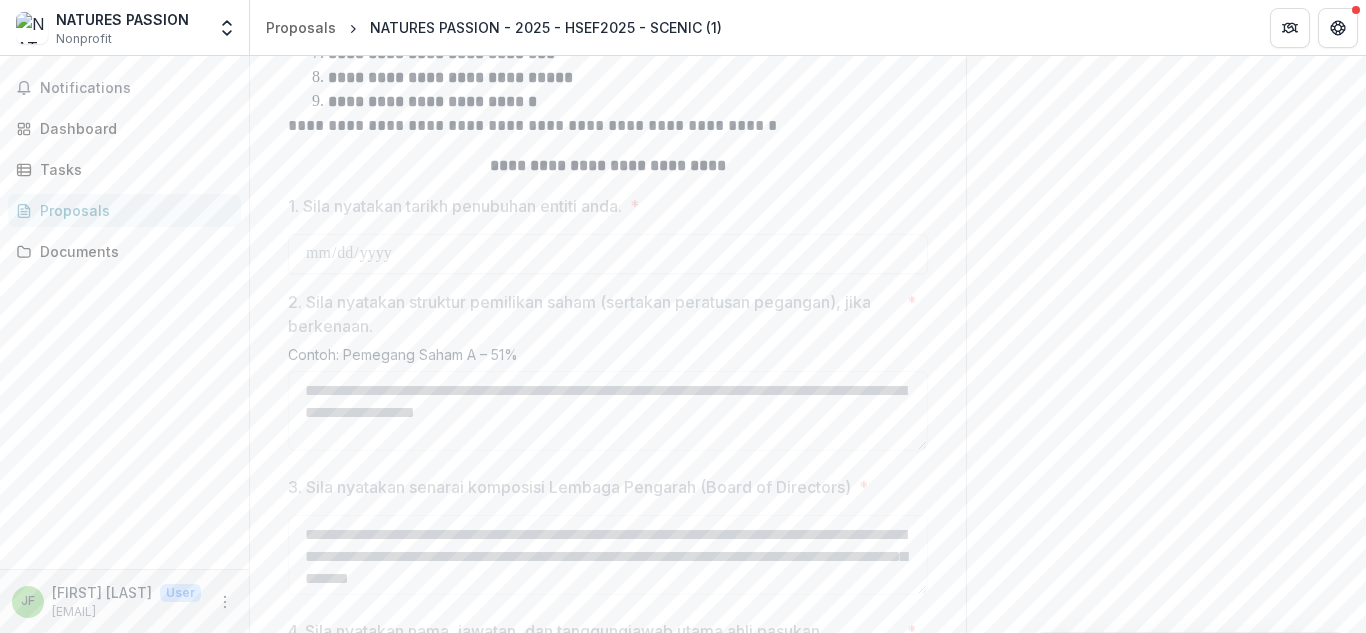 scroll, scrollTop: 749, scrollLeft: 0, axis: vertical 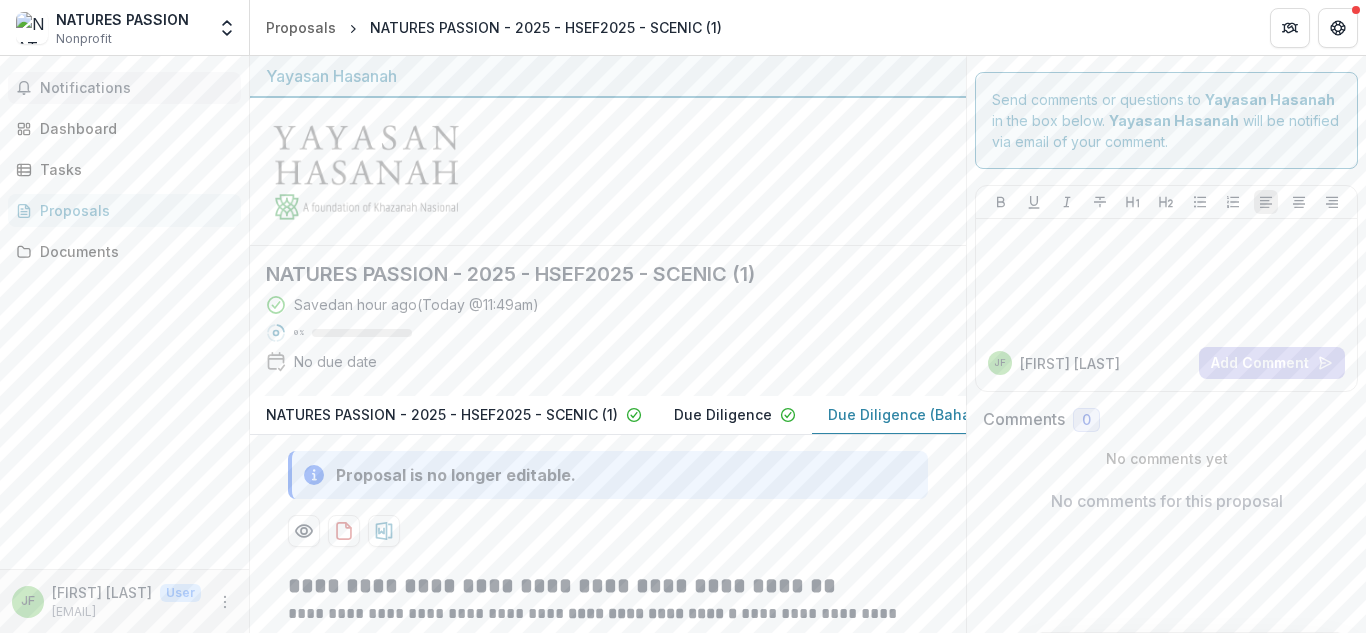 click on "Notifications" at bounding box center [136, 88] 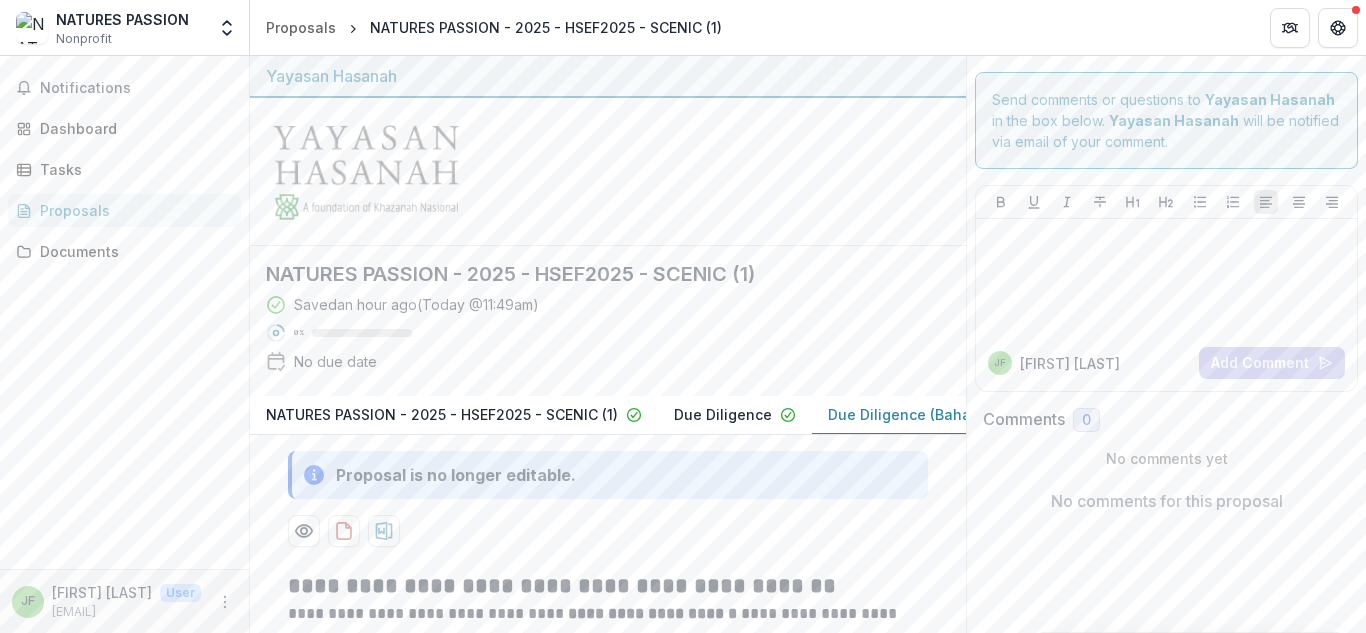 click at bounding box center [608, 172] 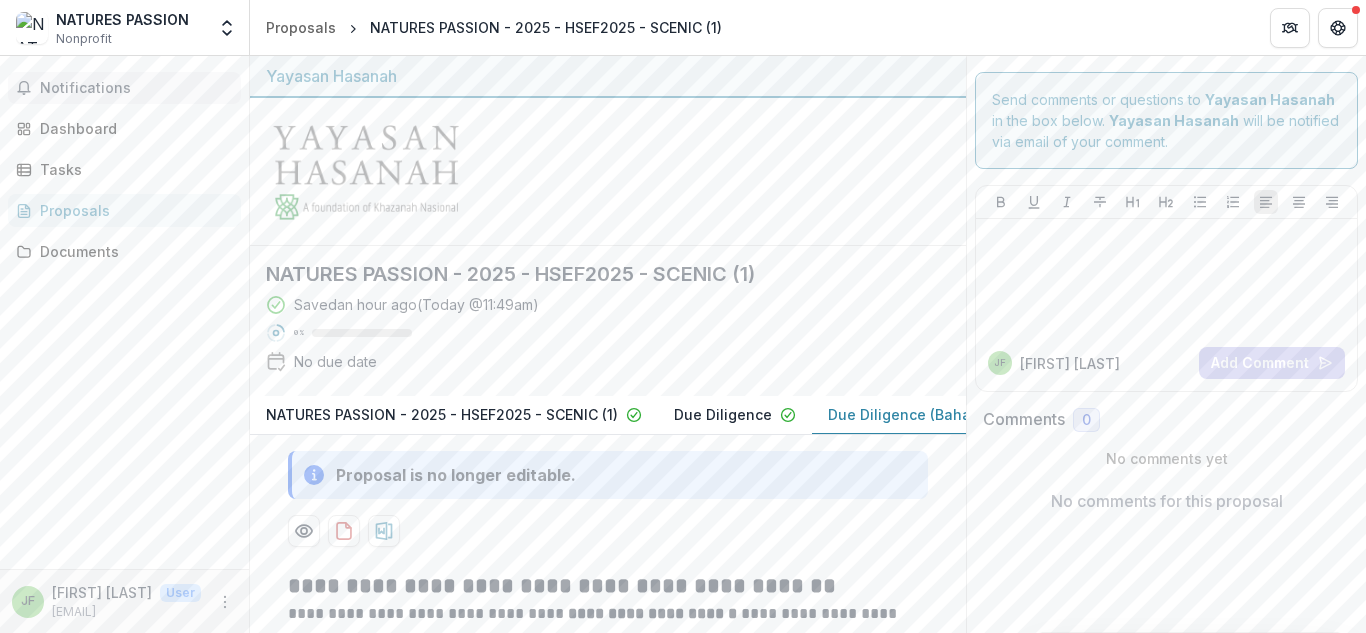 click on "Notifications" at bounding box center (136, 88) 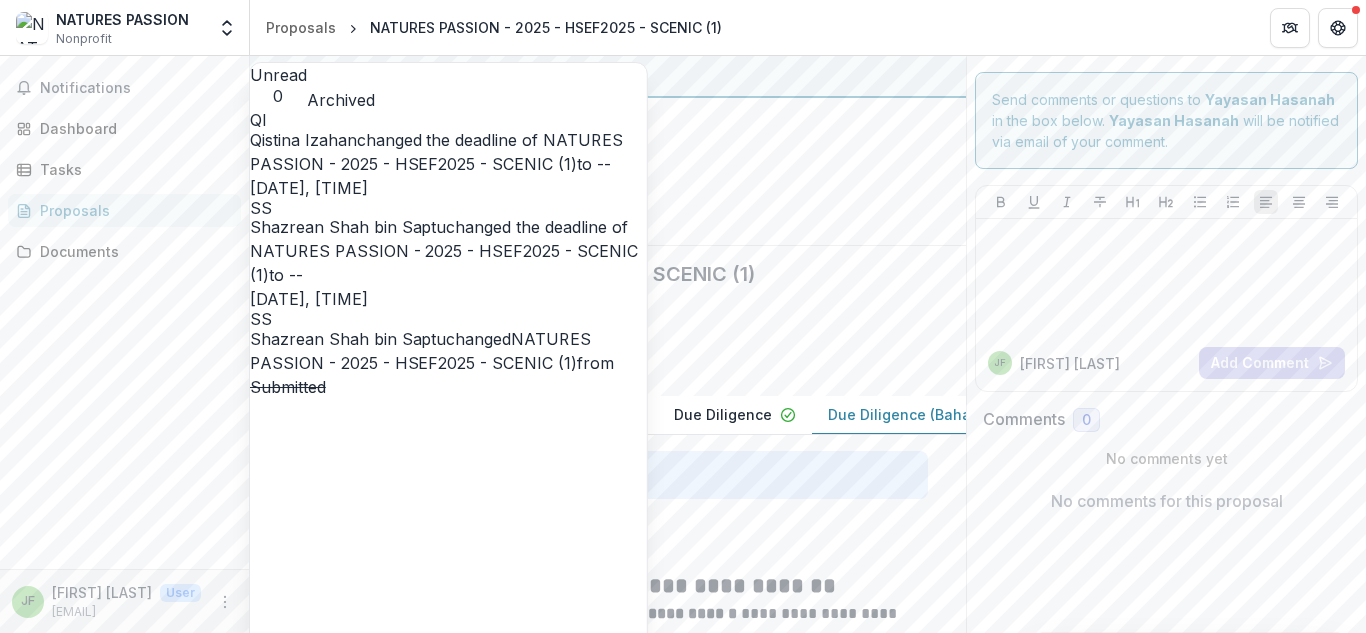click at bounding box center (608, 172) 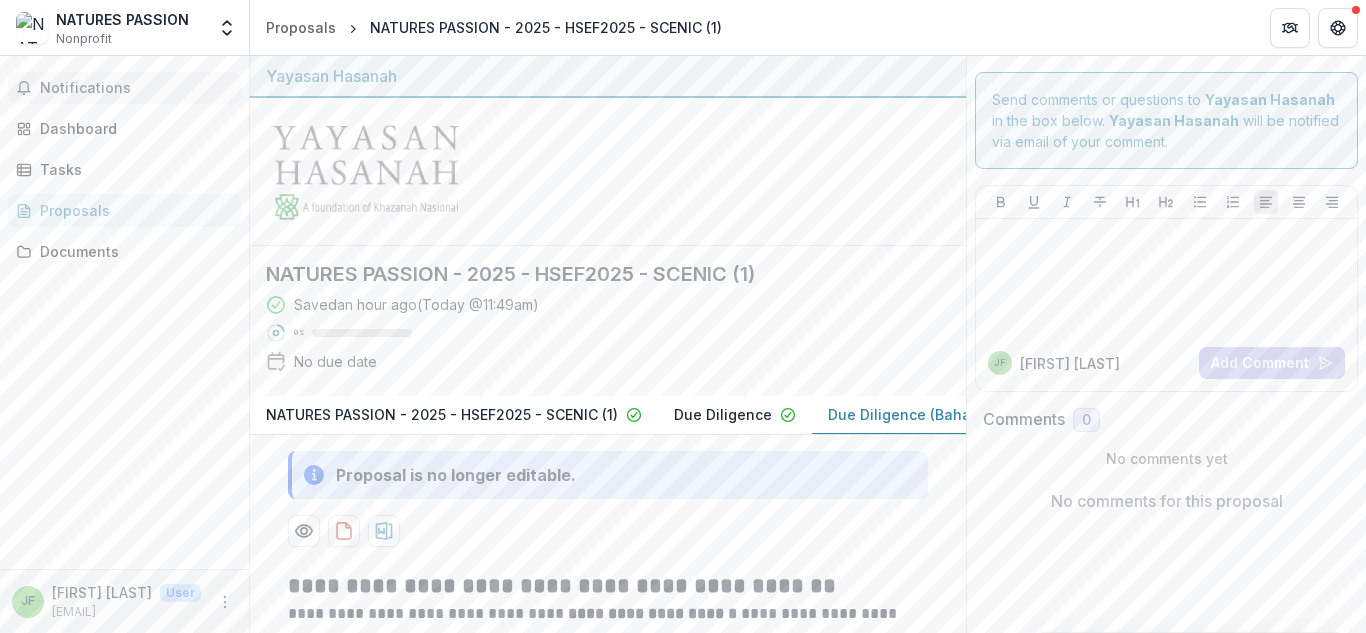 click on "Notifications" at bounding box center [136, 88] 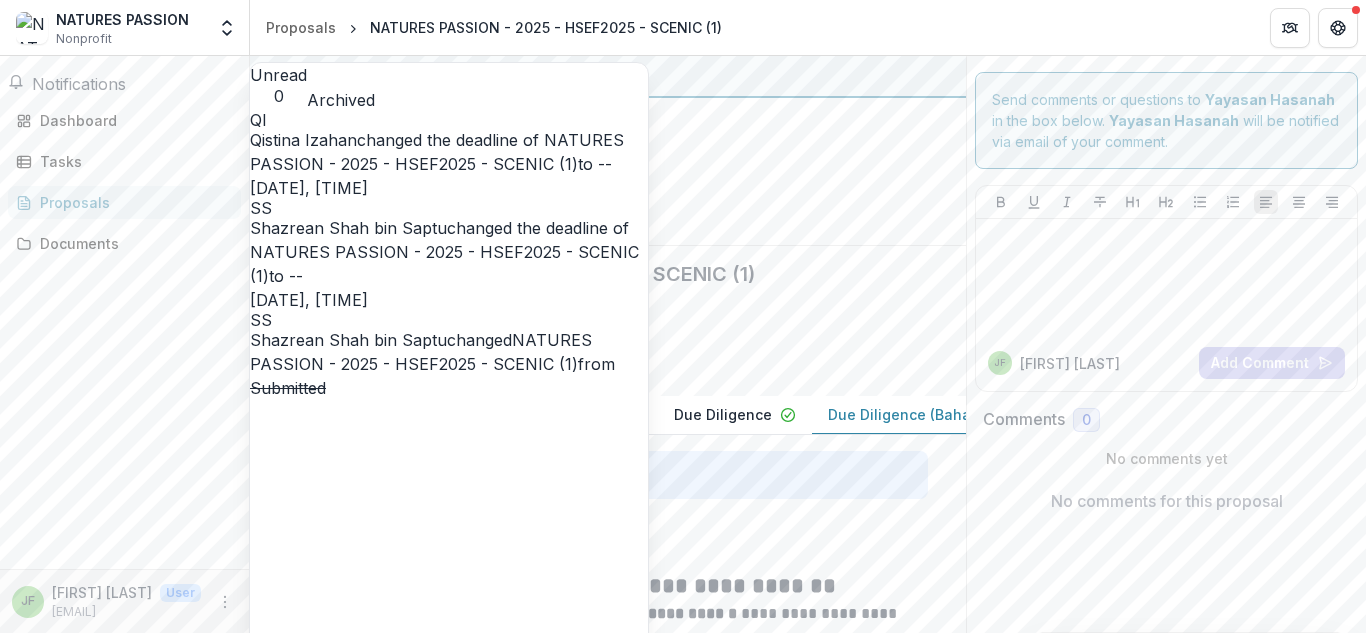 scroll, scrollTop: 0, scrollLeft: 0, axis: both 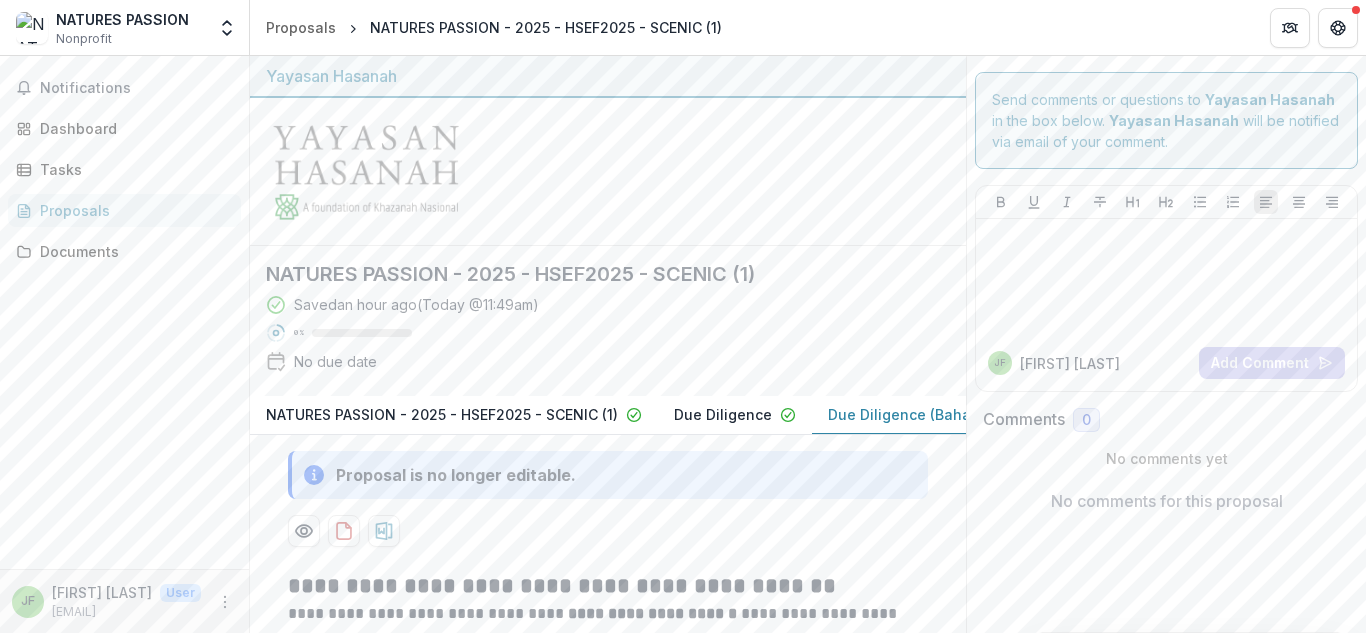 click at bounding box center [608, 172] 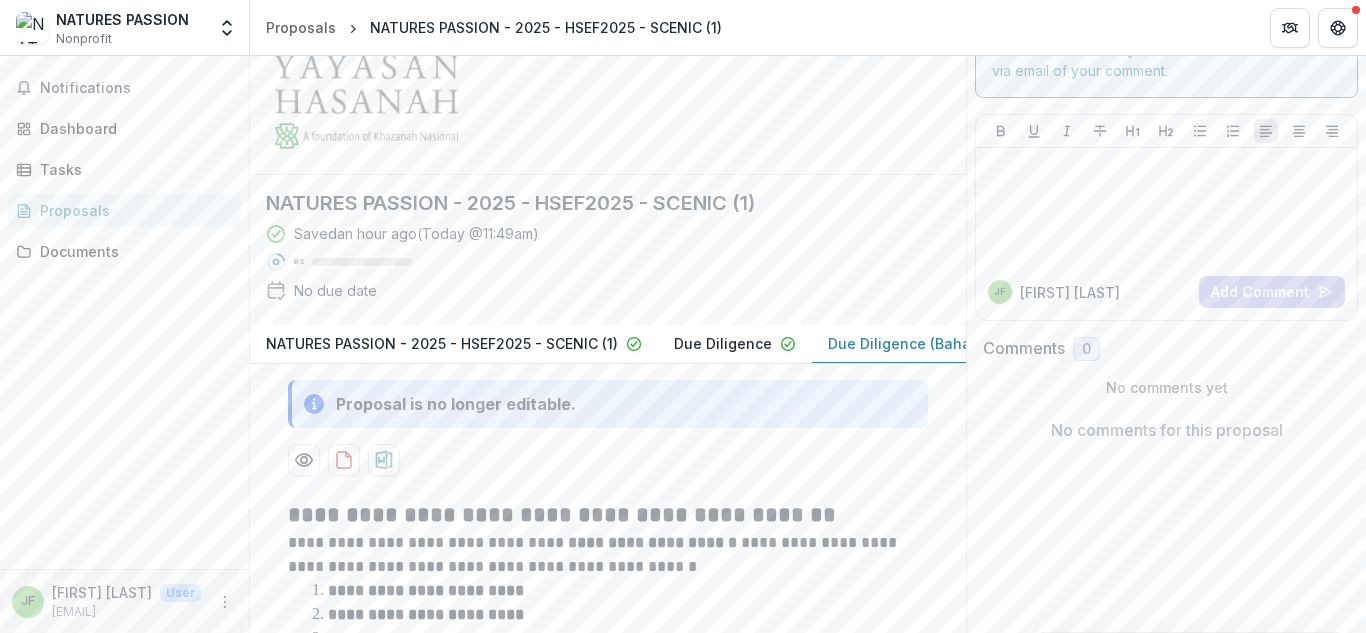 scroll, scrollTop: 65, scrollLeft: 0, axis: vertical 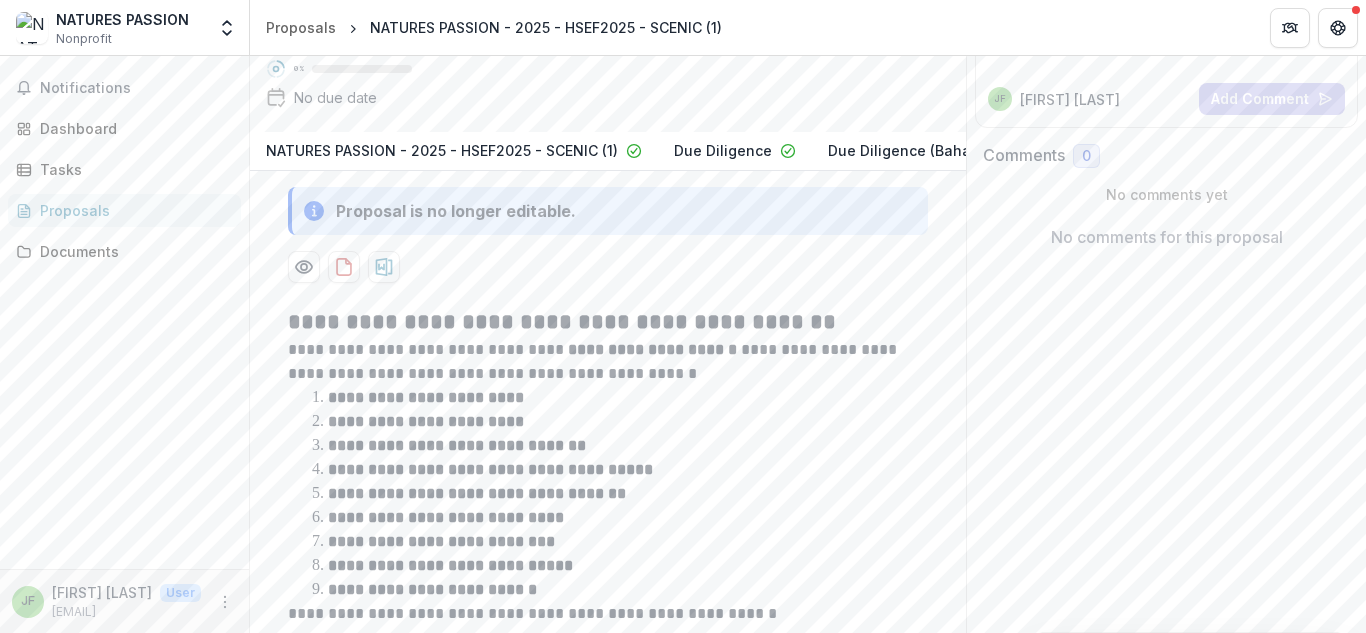 click on "Due Diligence (Bahasa Melayu)" at bounding box center [938, 150] 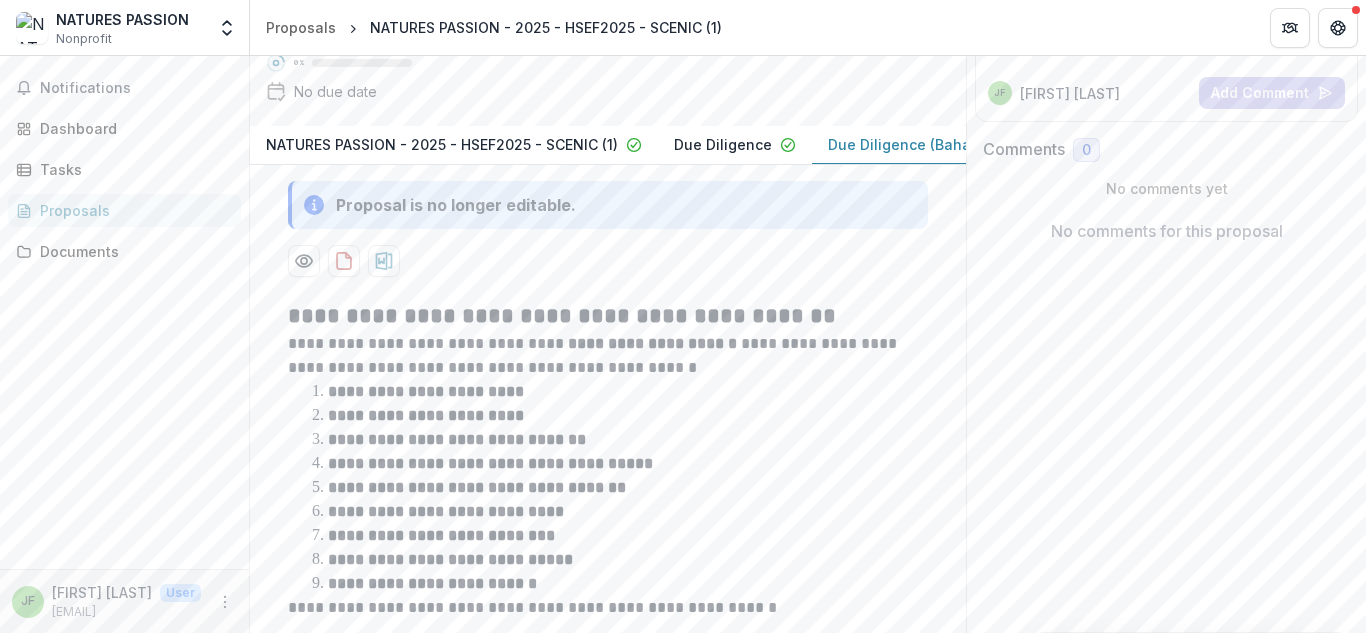 scroll, scrollTop: 248, scrollLeft: 0, axis: vertical 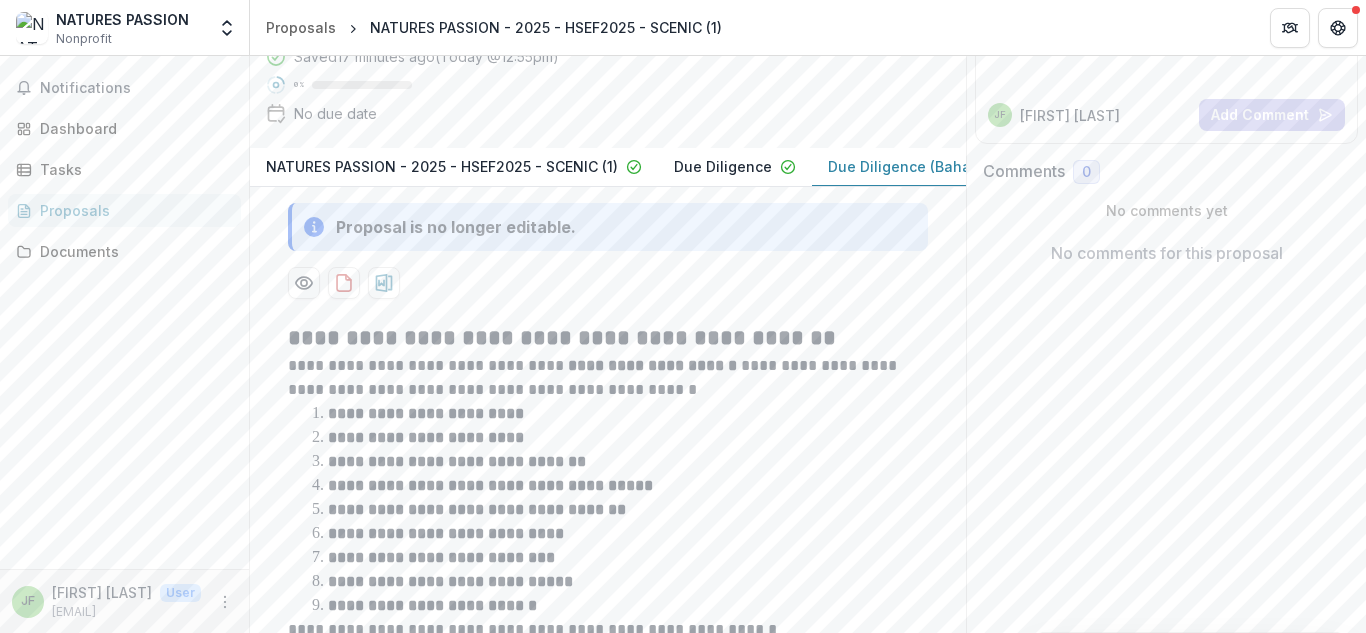 click on "Due Diligence (Bahasa Melayu)" at bounding box center (938, 166) 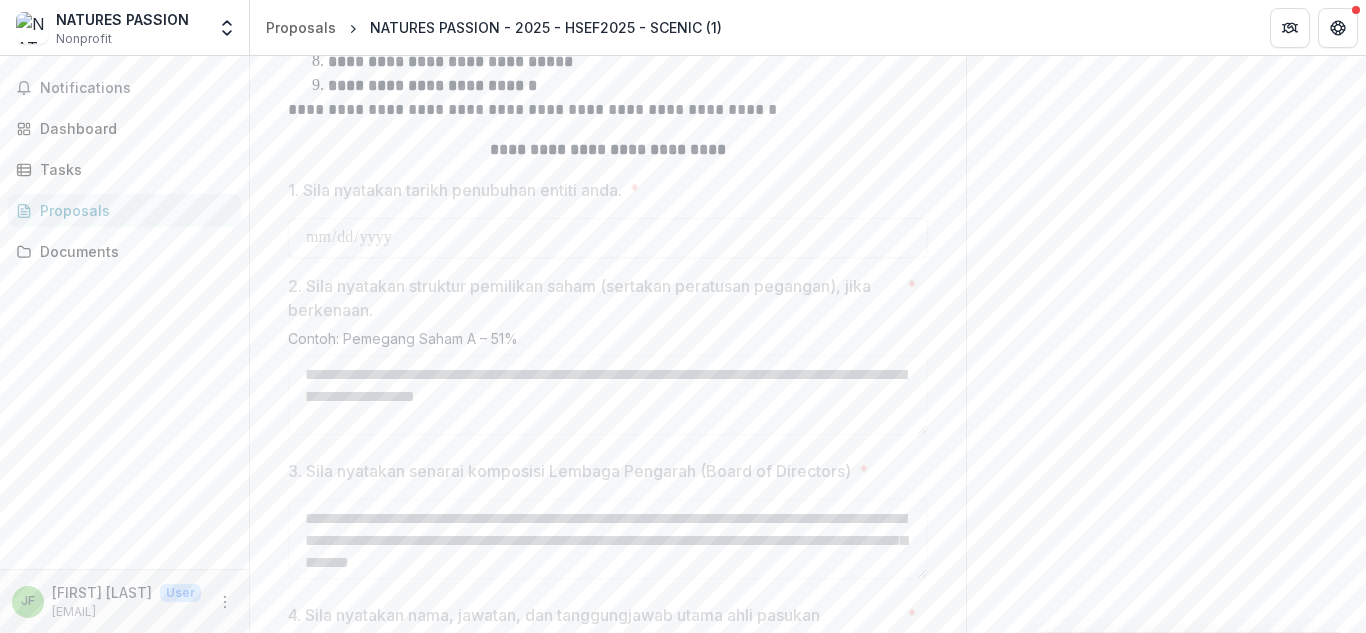 scroll, scrollTop: 790, scrollLeft: 0, axis: vertical 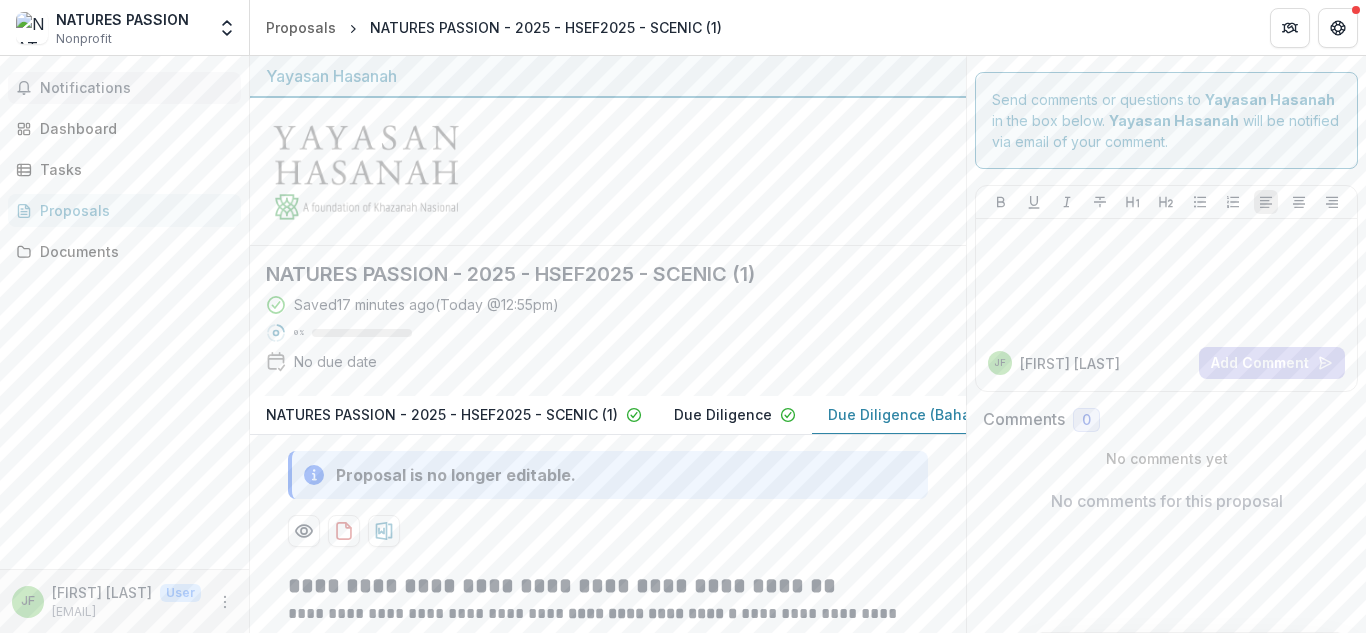 click on "Notifications" at bounding box center (136, 88) 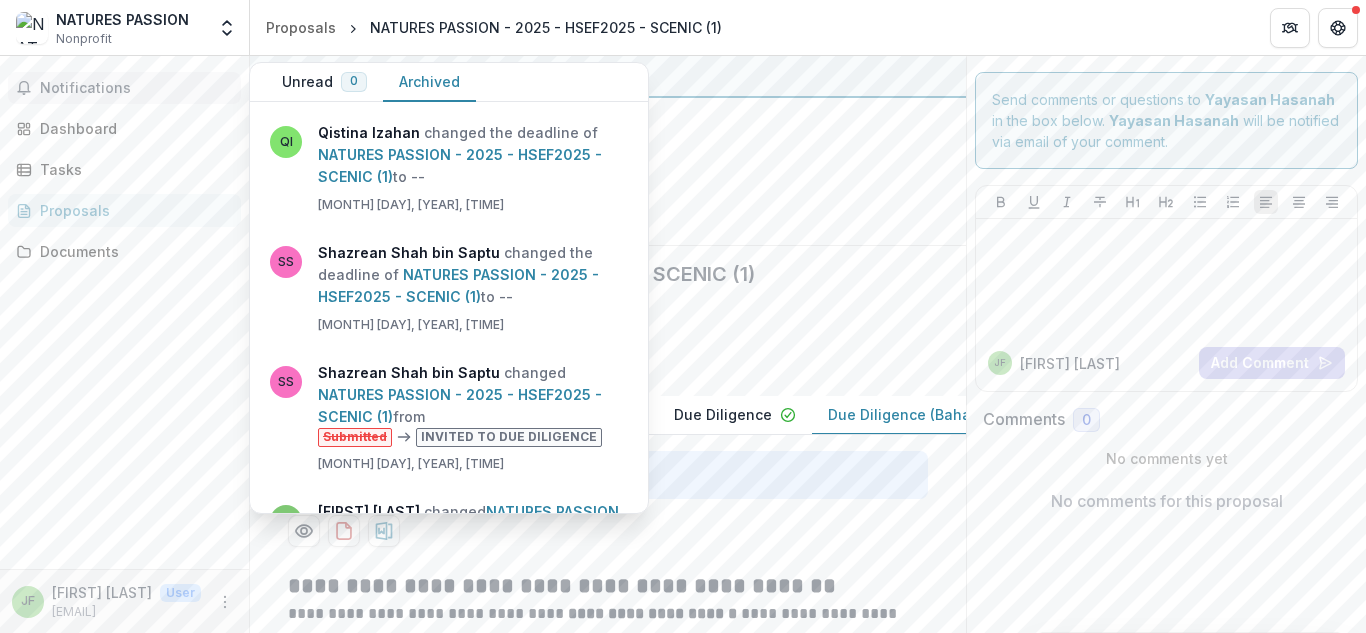 click on "Archived" at bounding box center (429, 82) 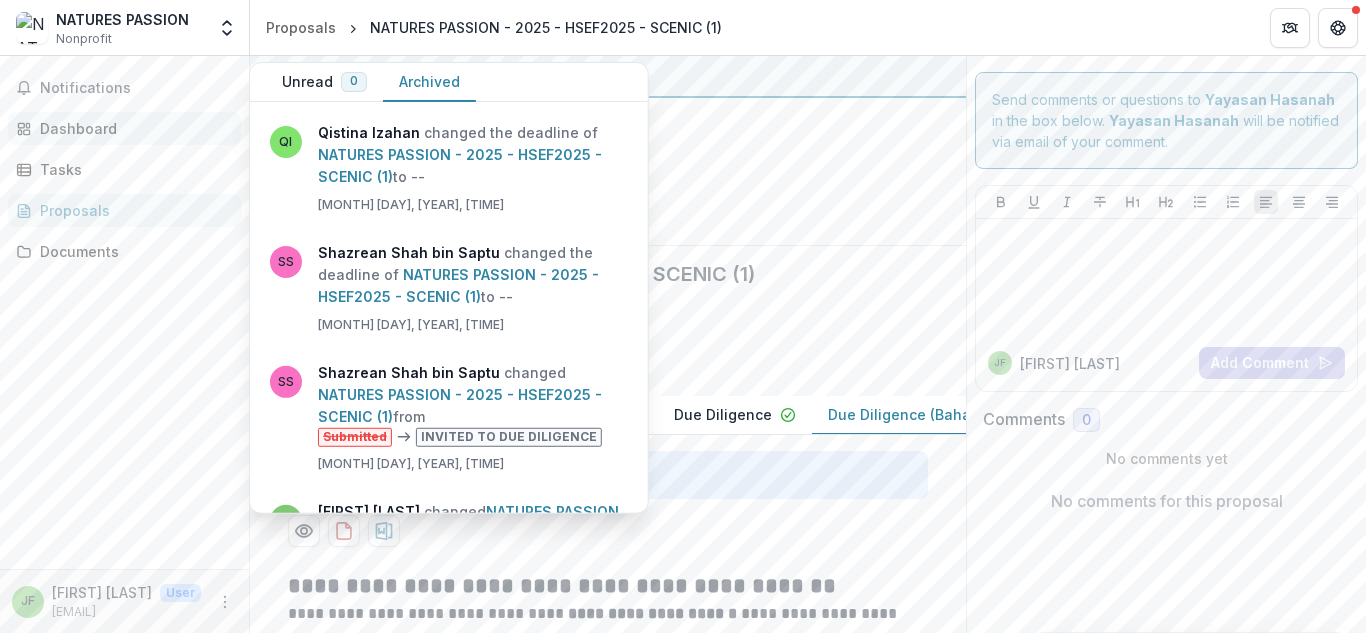 click on "Dashboard" at bounding box center (132, 128) 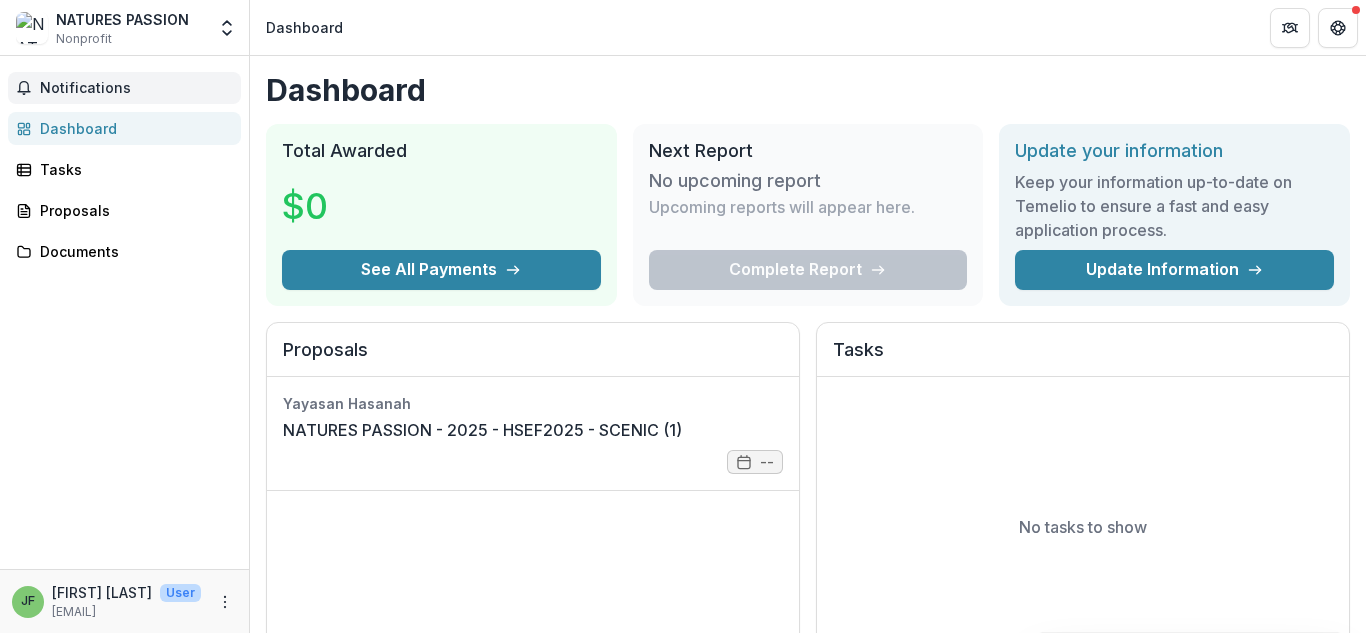 click on "Notifications" at bounding box center (136, 88) 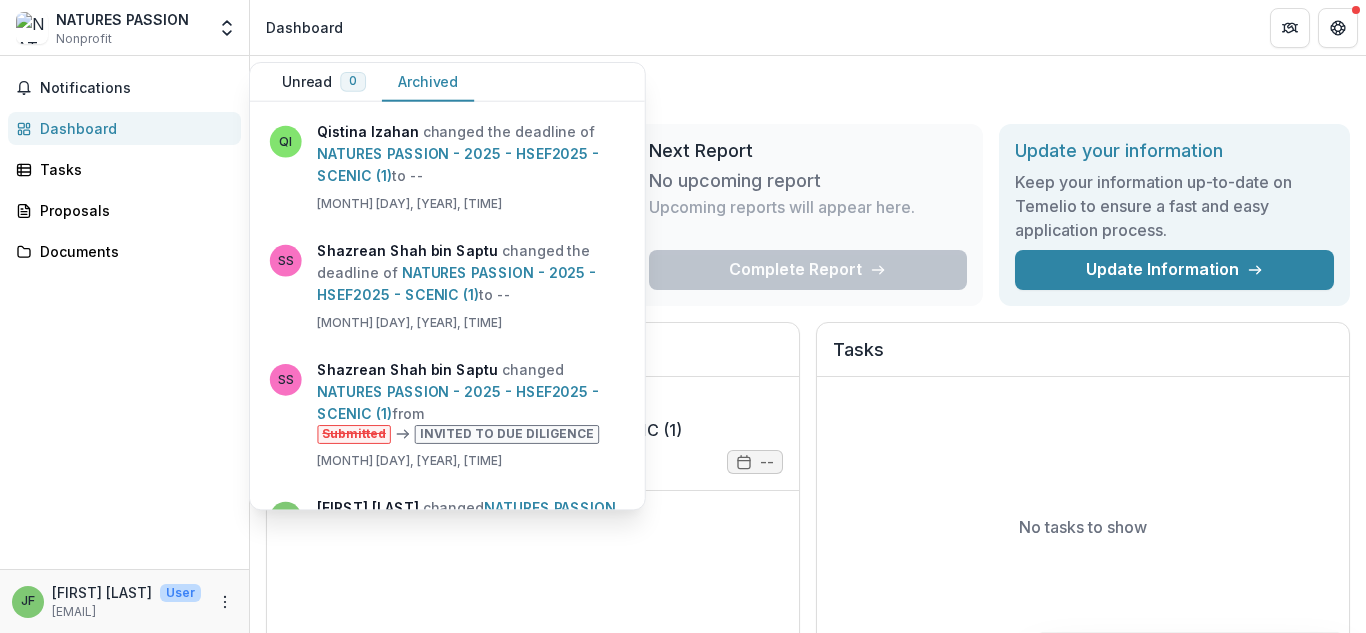 click on "Dashboard" at bounding box center [132, 128] 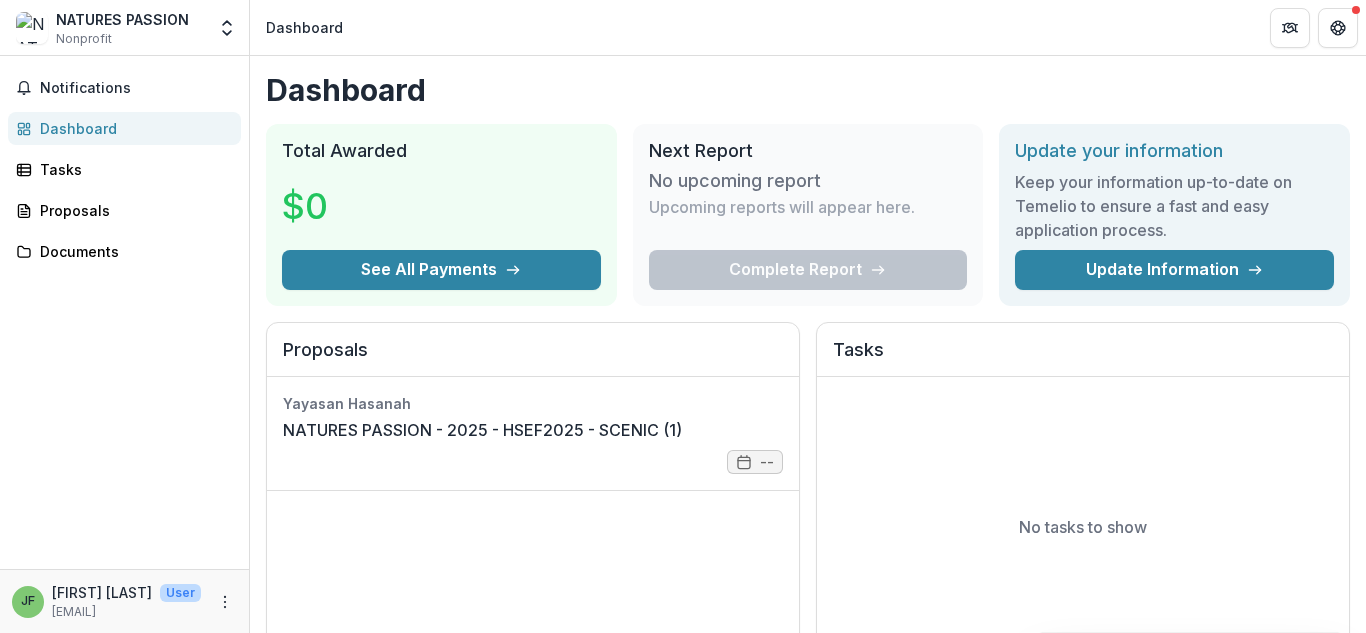 click on "Dashboard" at bounding box center [132, 128] 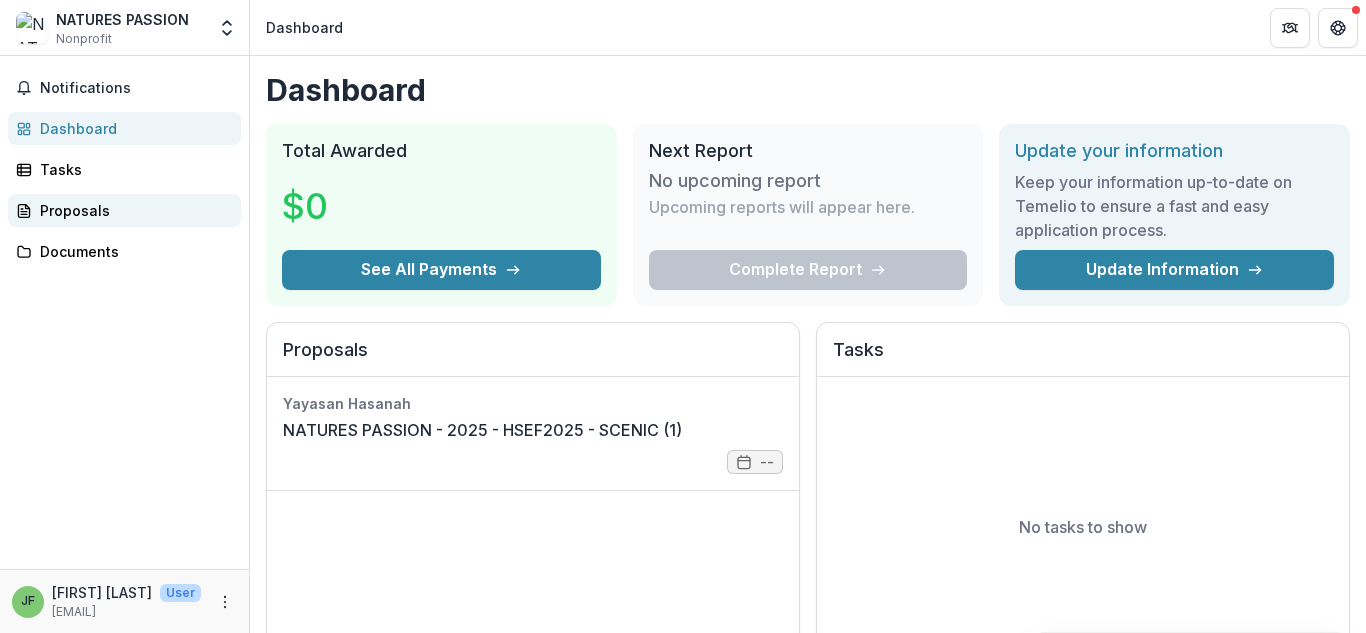 click on "Proposals" at bounding box center (132, 210) 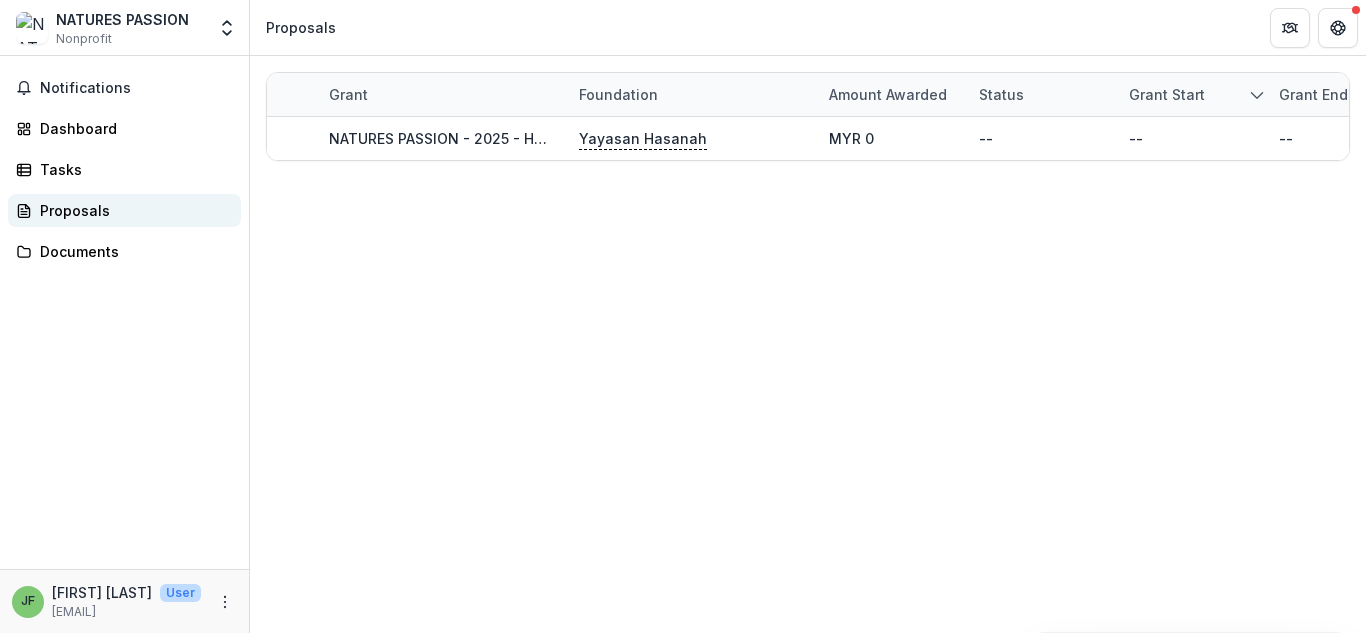 click on "Proposals" at bounding box center [132, 210] 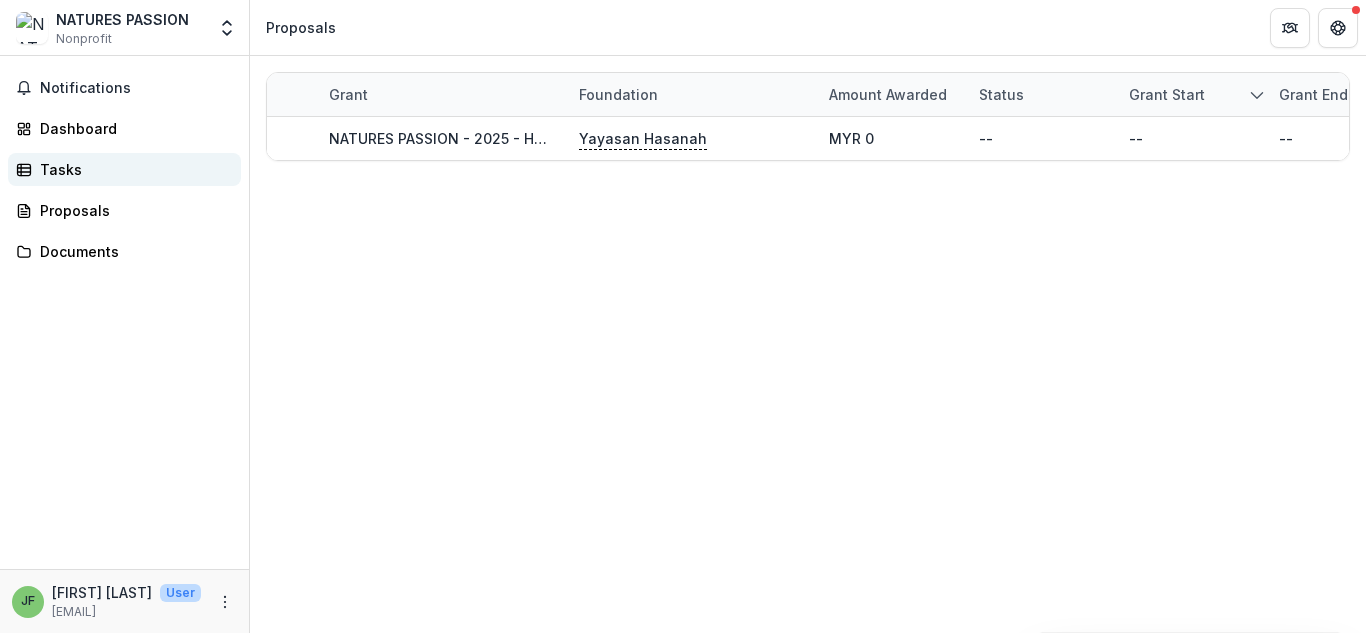 click on "Tasks" at bounding box center (132, 169) 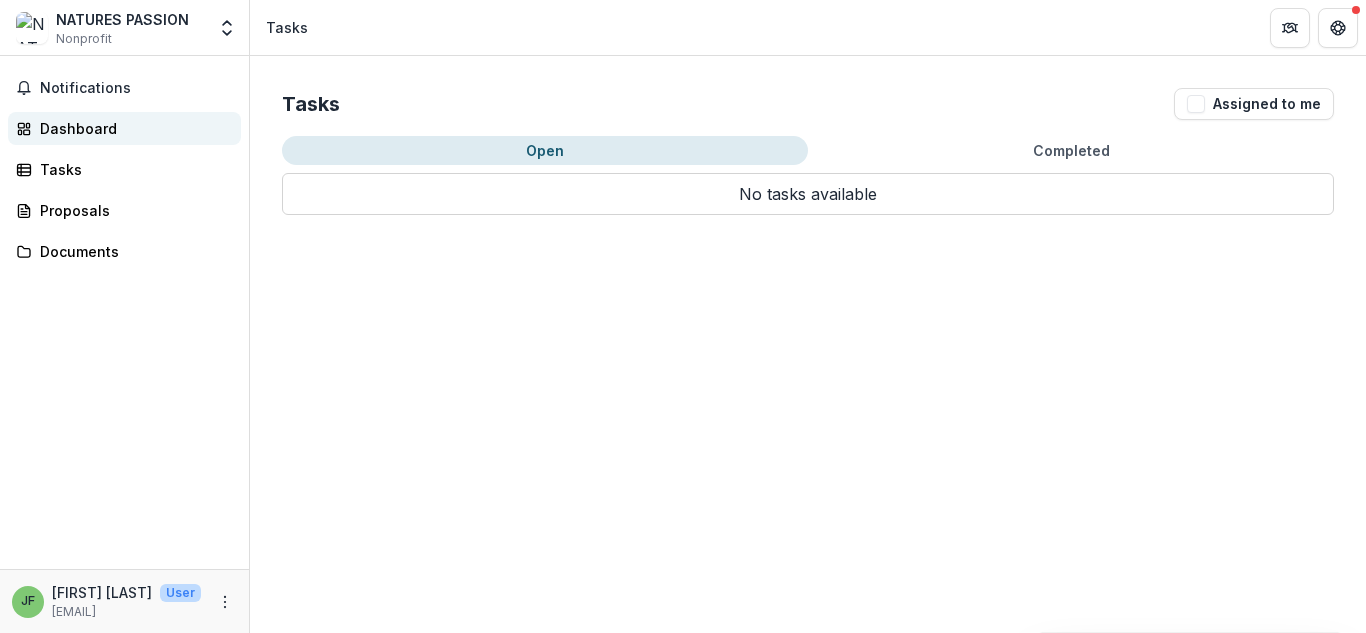 click on "Dashboard" at bounding box center (132, 128) 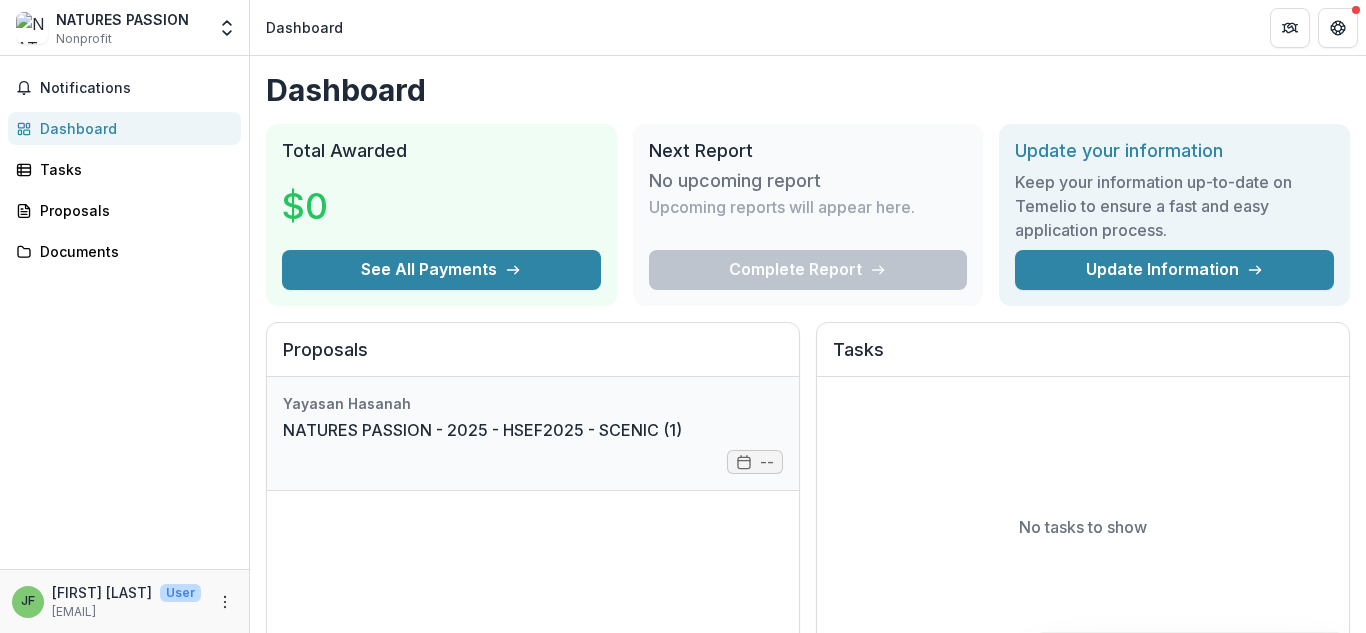 click on "NATURES PASSION - 2025 - HSEF2025 - SCENIC (1)" at bounding box center (482, 430) 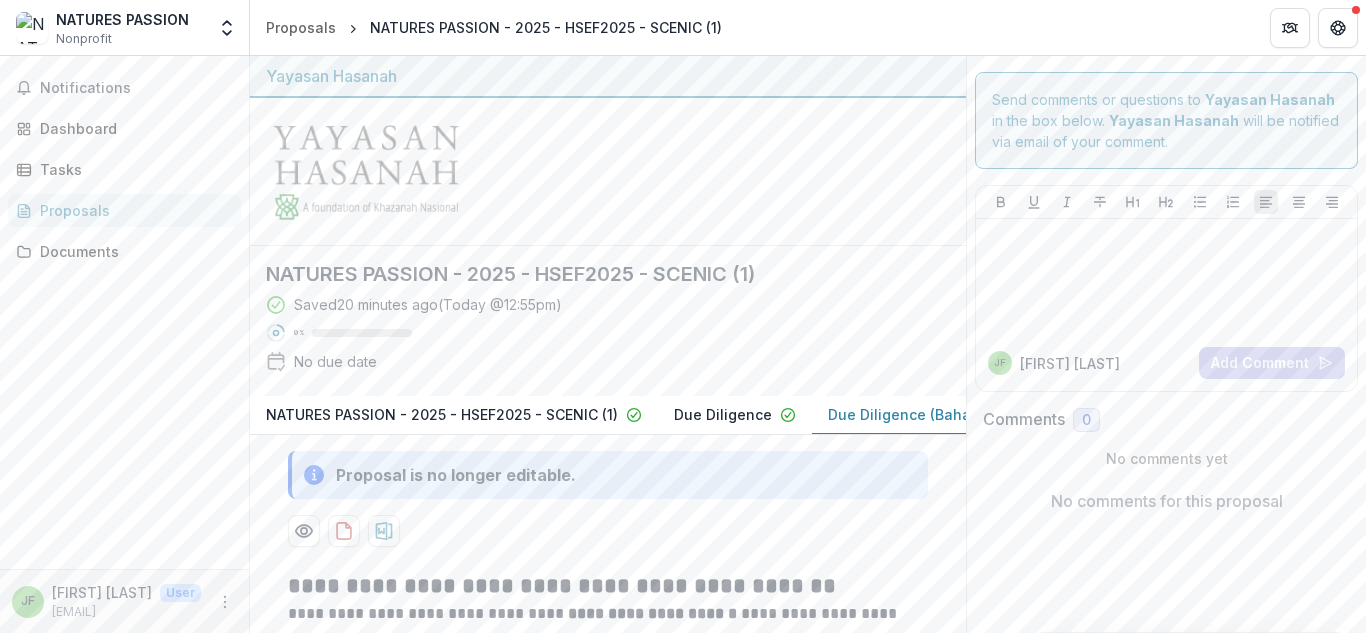 click on "Due Diligence (Bahasa Melayu)" at bounding box center [938, 414] 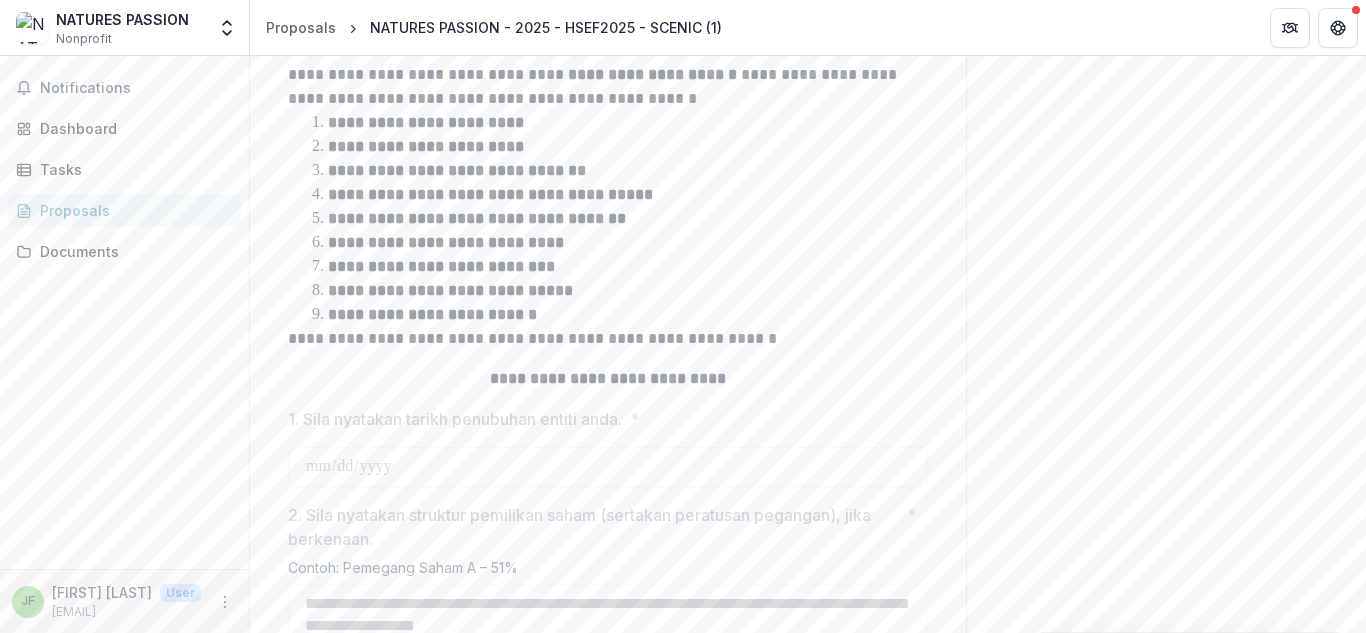 scroll, scrollTop: 0, scrollLeft: 0, axis: both 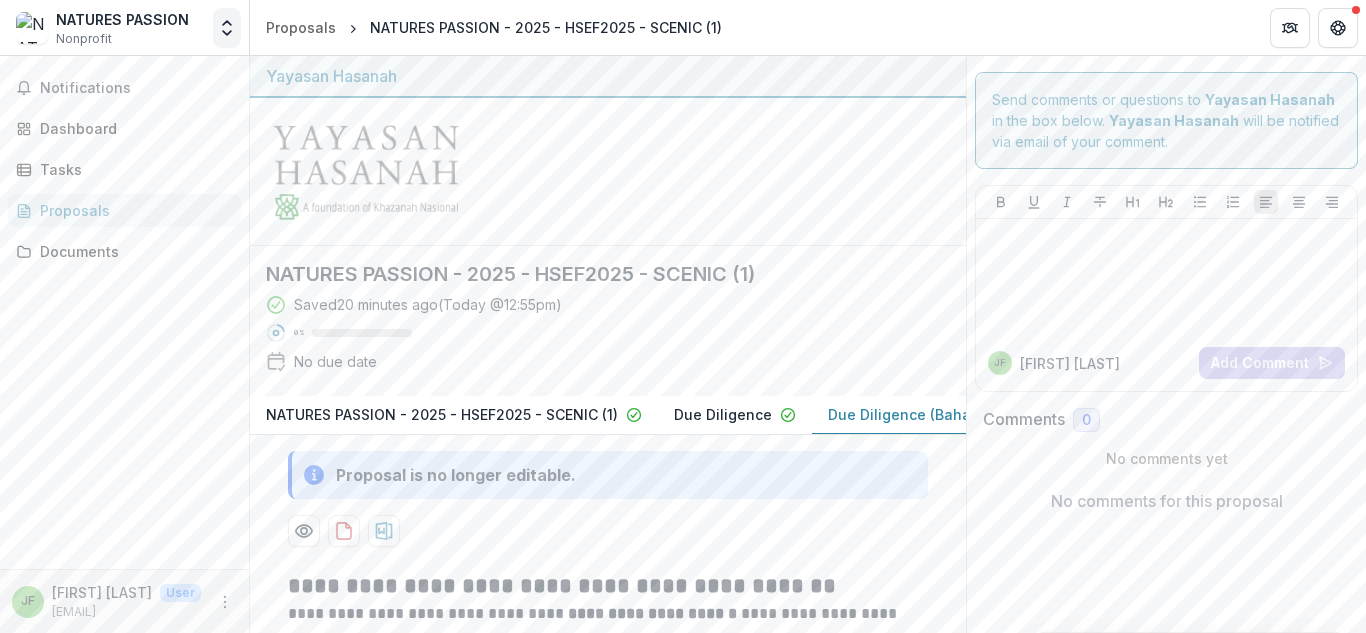 click 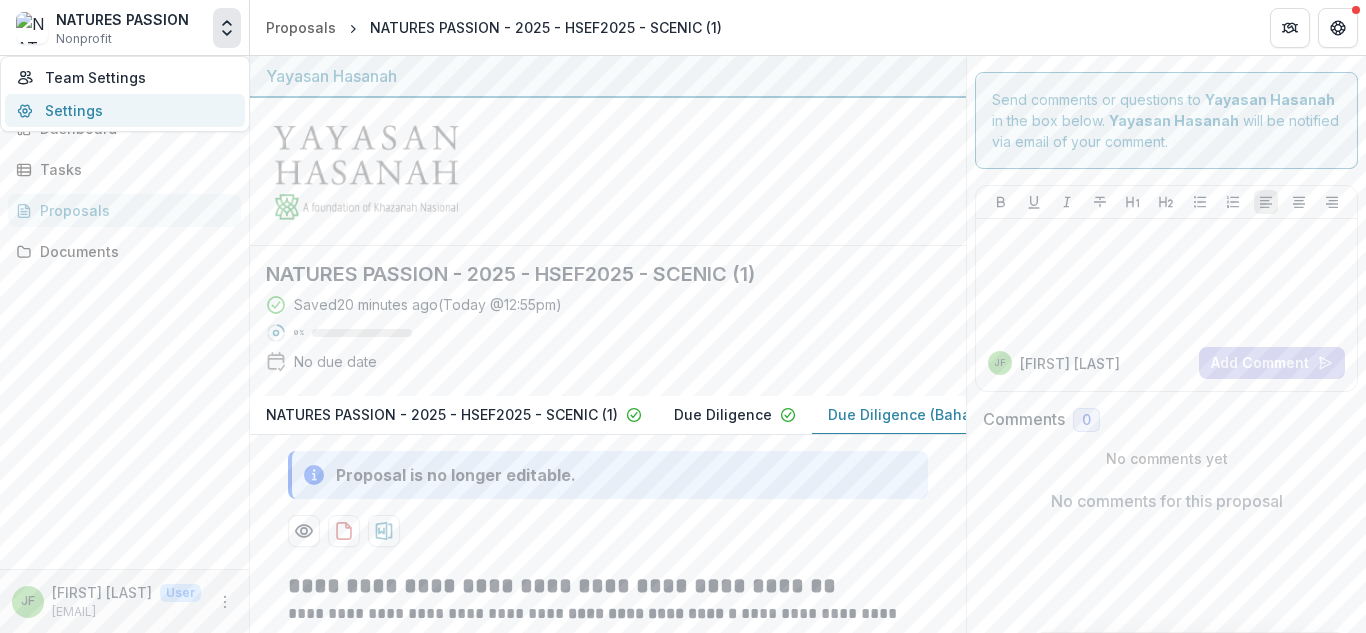 click on "Settings" at bounding box center (125, 110) 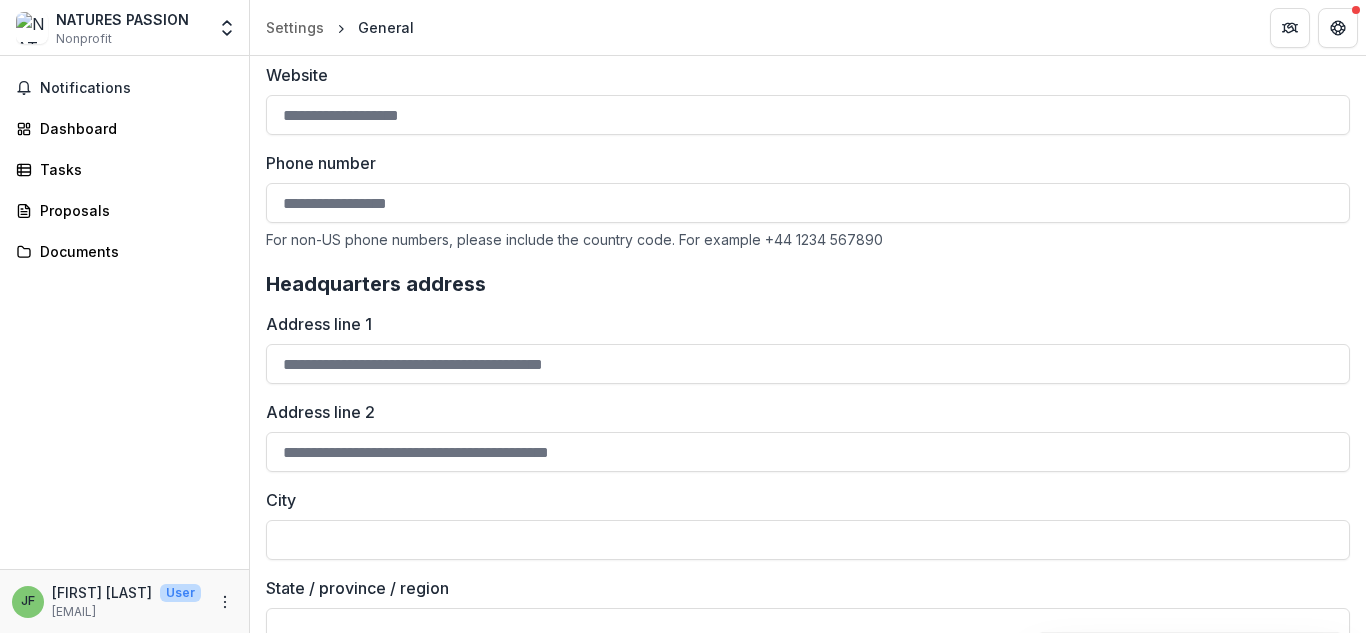 scroll, scrollTop: 0, scrollLeft: 0, axis: both 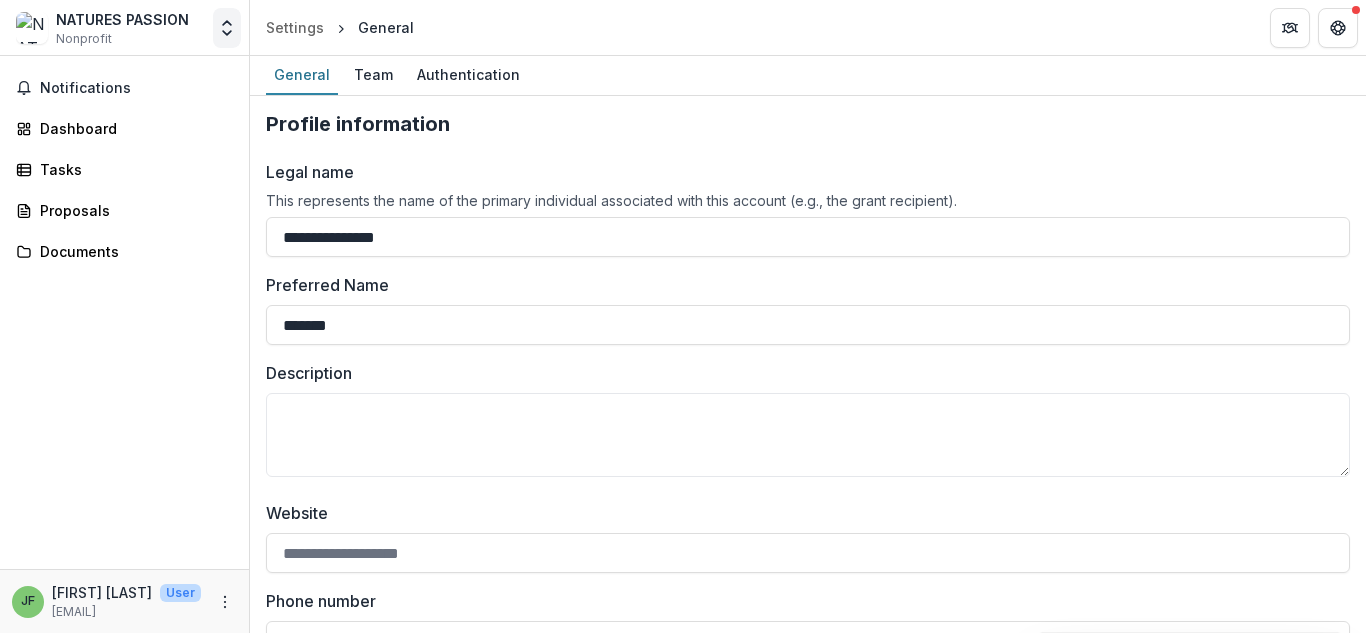click 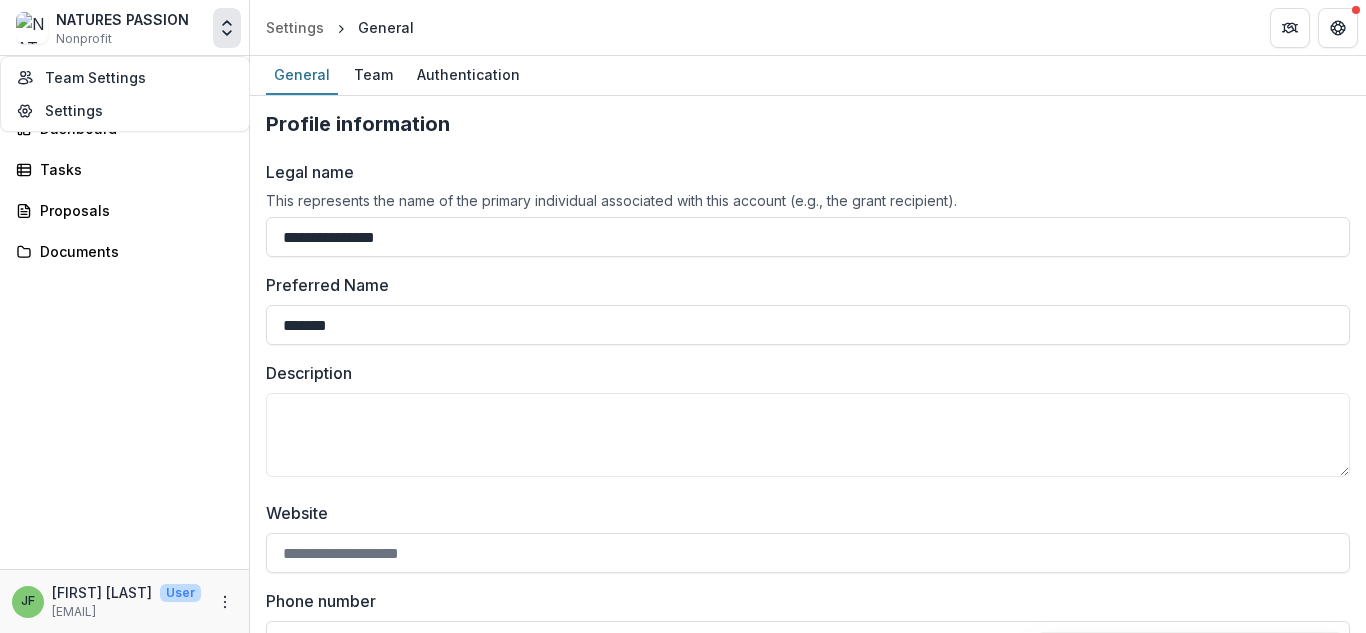 click 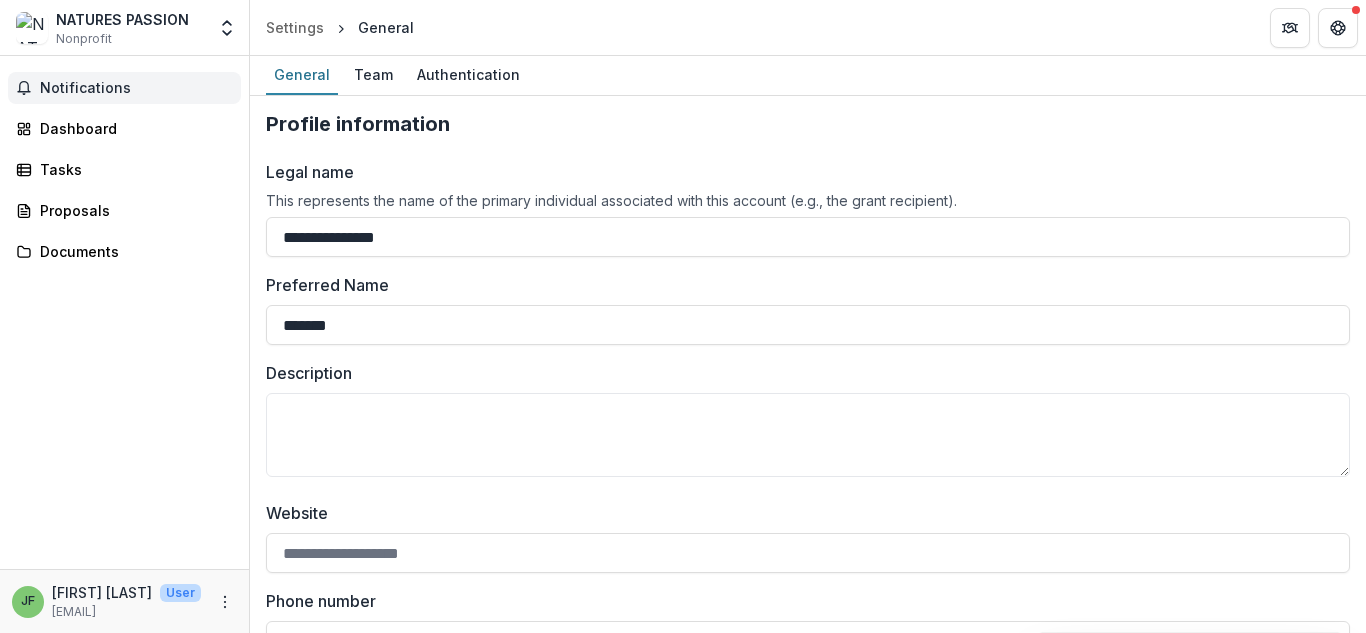 click on "Notifications" at bounding box center (136, 88) 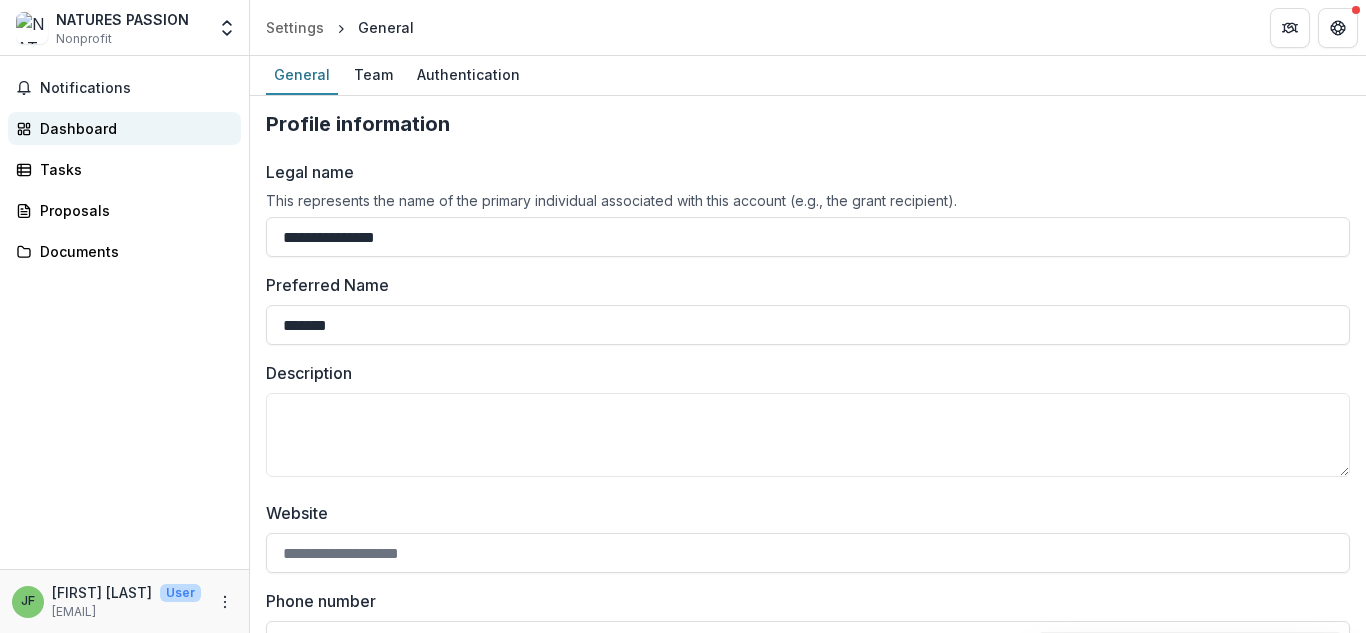 click on "Dashboard" at bounding box center [132, 128] 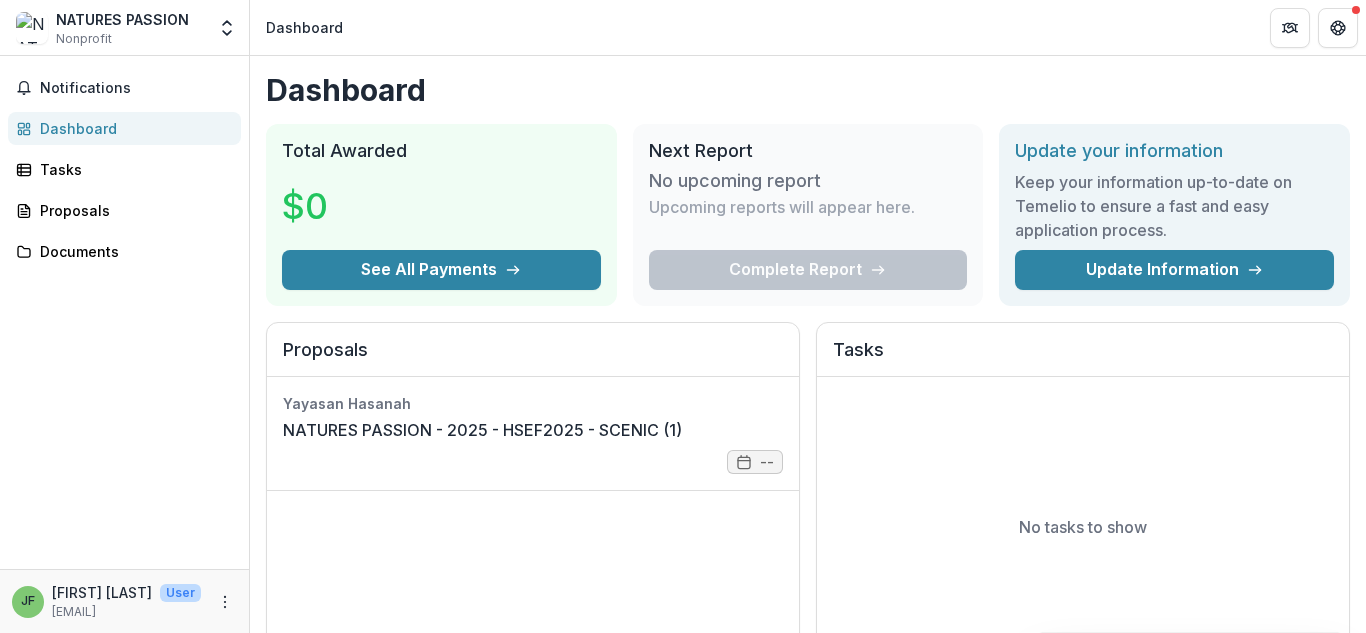 click on "Notifications Dashboard Tasks Proposals Documents" at bounding box center [124, 312] 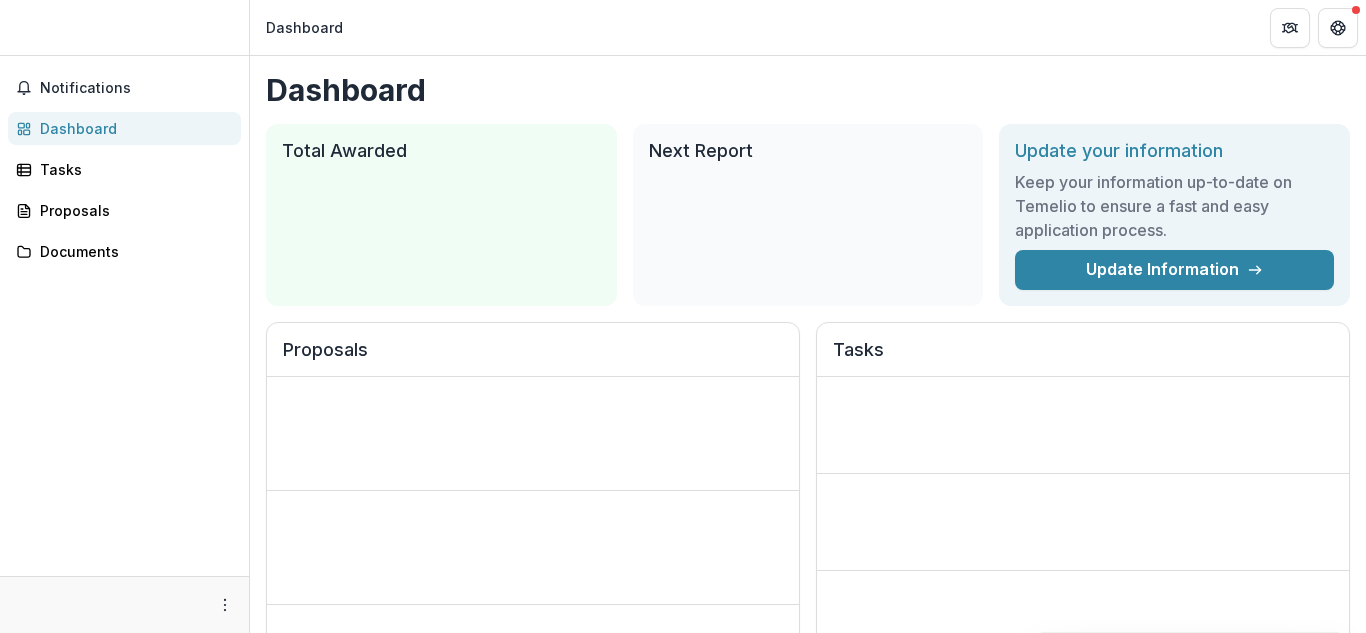 scroll, scrollTop: 0, scrollLeft: 0, axis: both 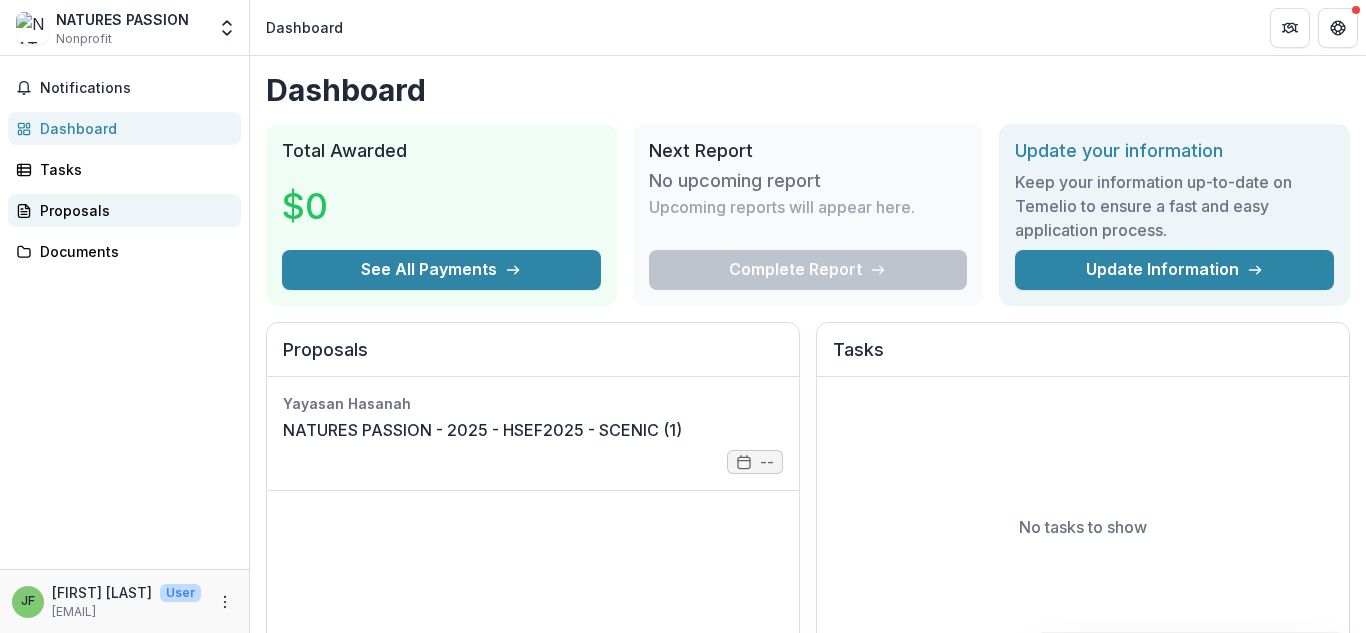 click on "Proposals" at bounding box center (132, 210) 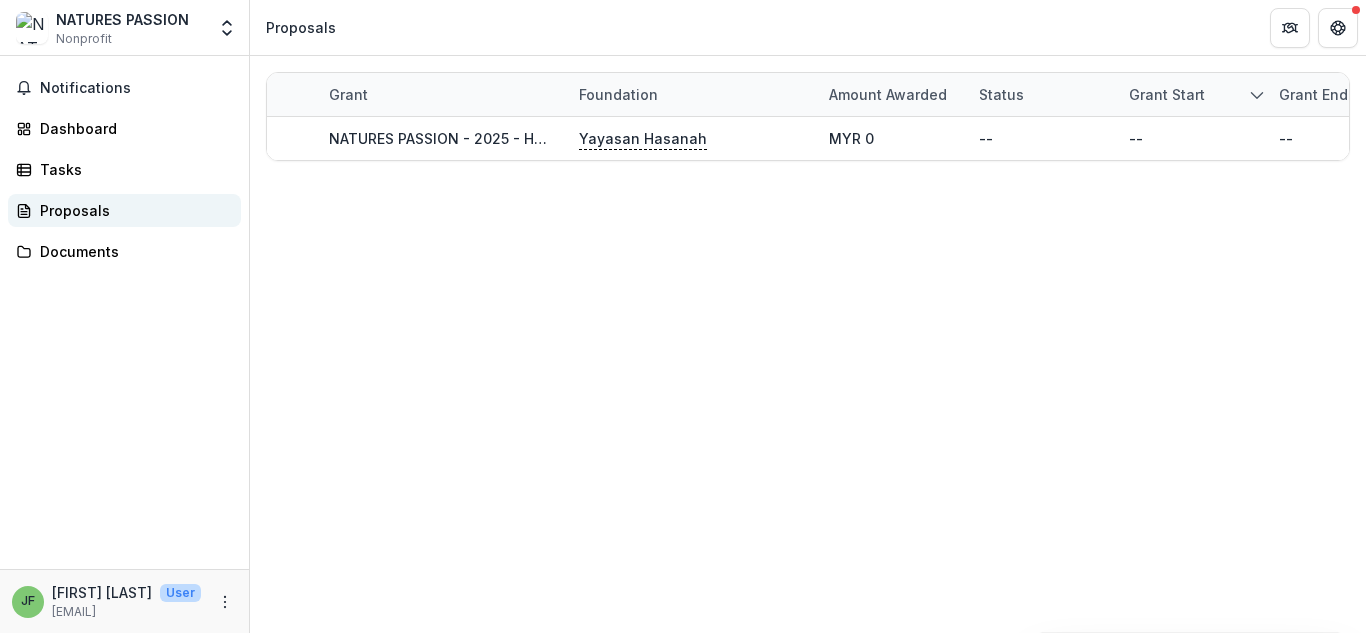 click on "Proposals" at bounding box center [124, 210] 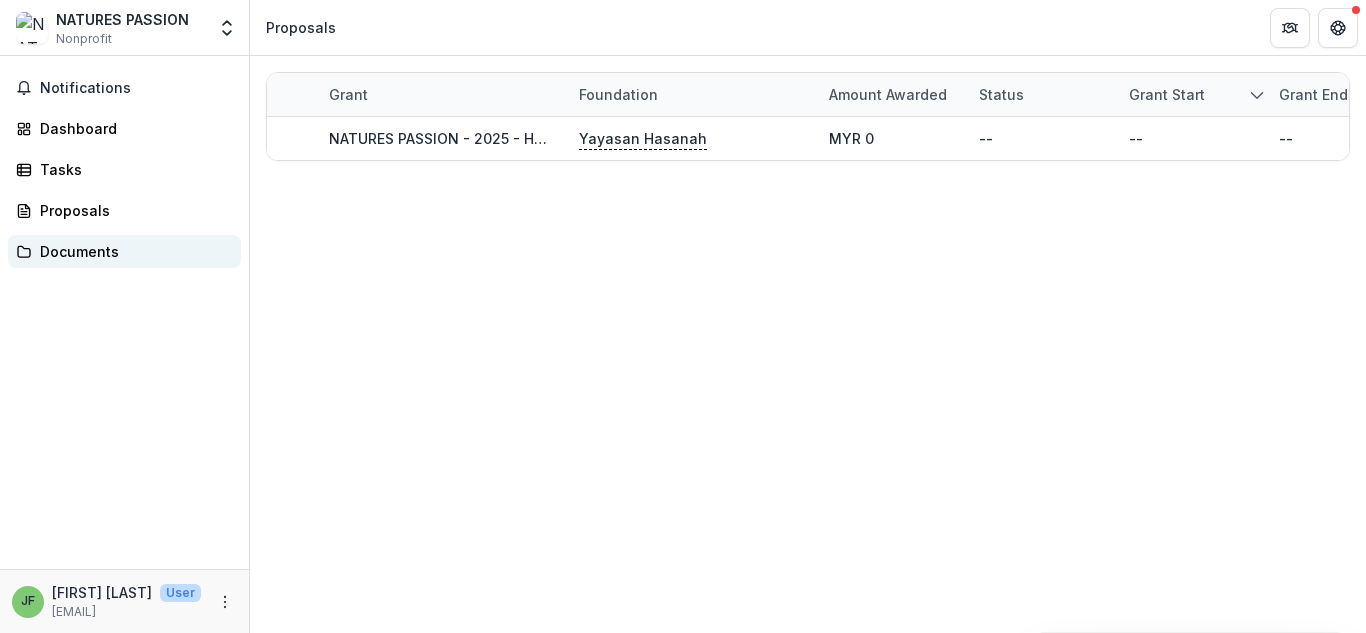 click on "Documents" at bounding box center (132, 251) 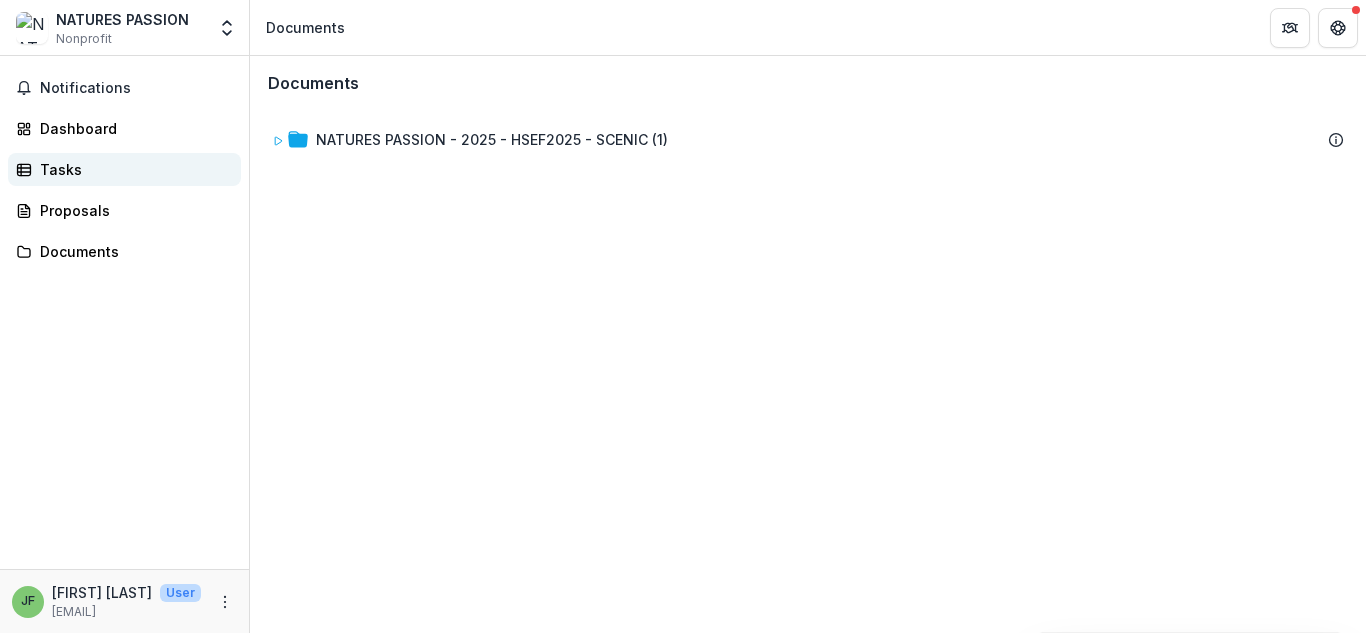 click on "Tasks" at bounding box center [132, 169] 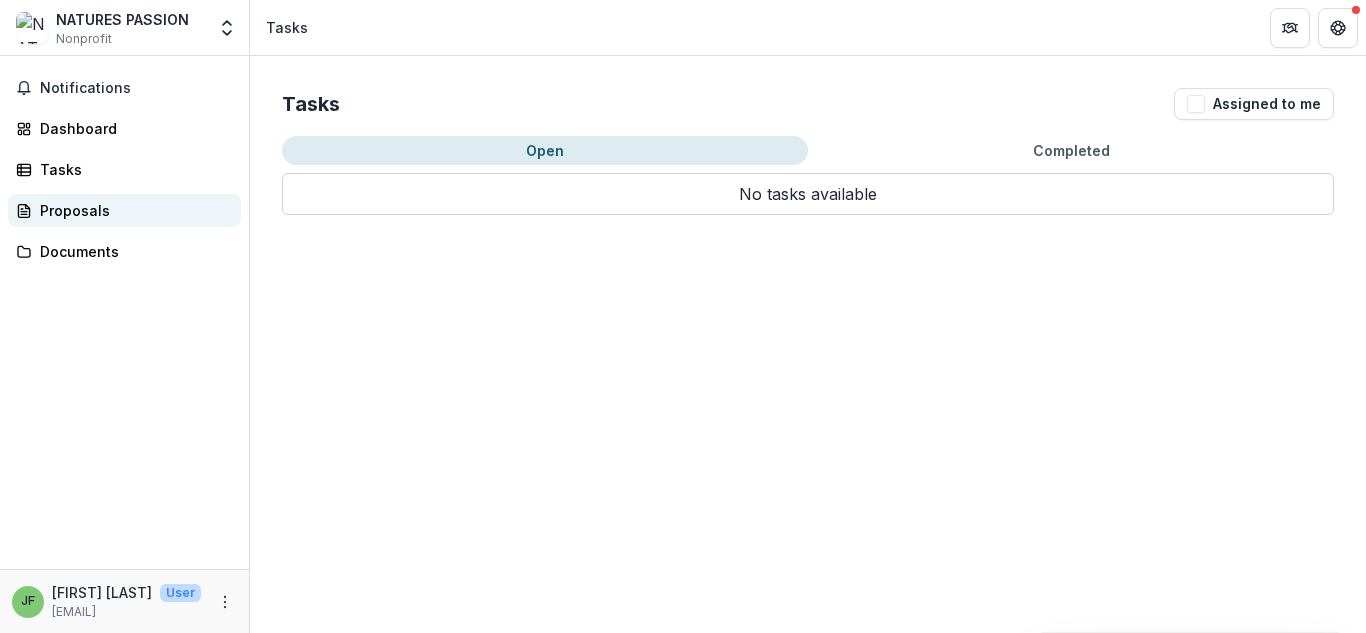click on "Proposals" at bounding box center [132, 210] 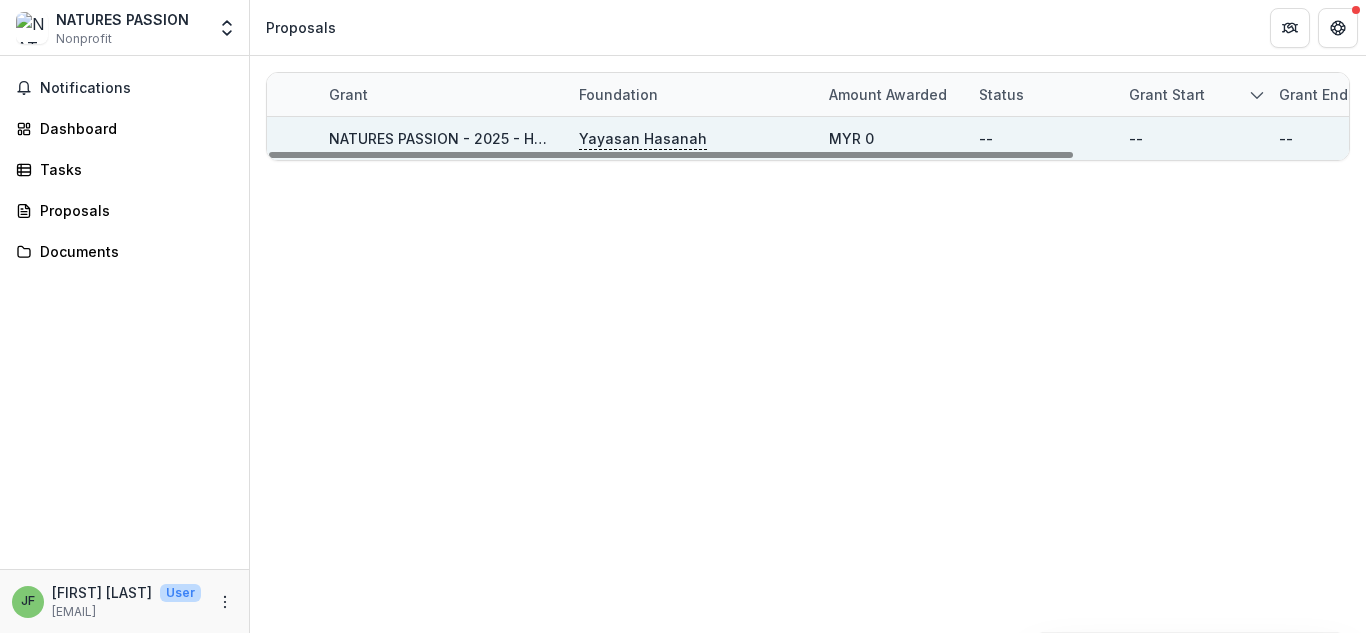click on "Yayasan Hasanah" at bounding box center (643, 139) 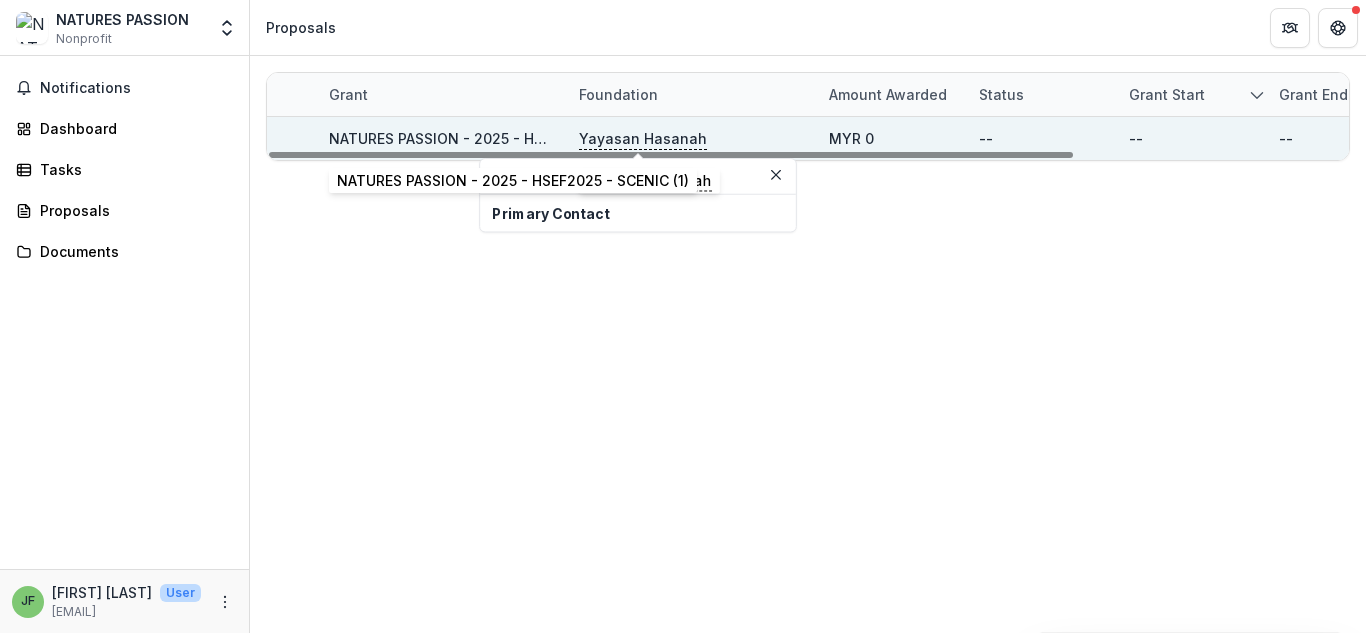 click on "NATURES PASSION - 2025 - HSEF2025 - SCENIC (1)" at bounding box center [505, 138] 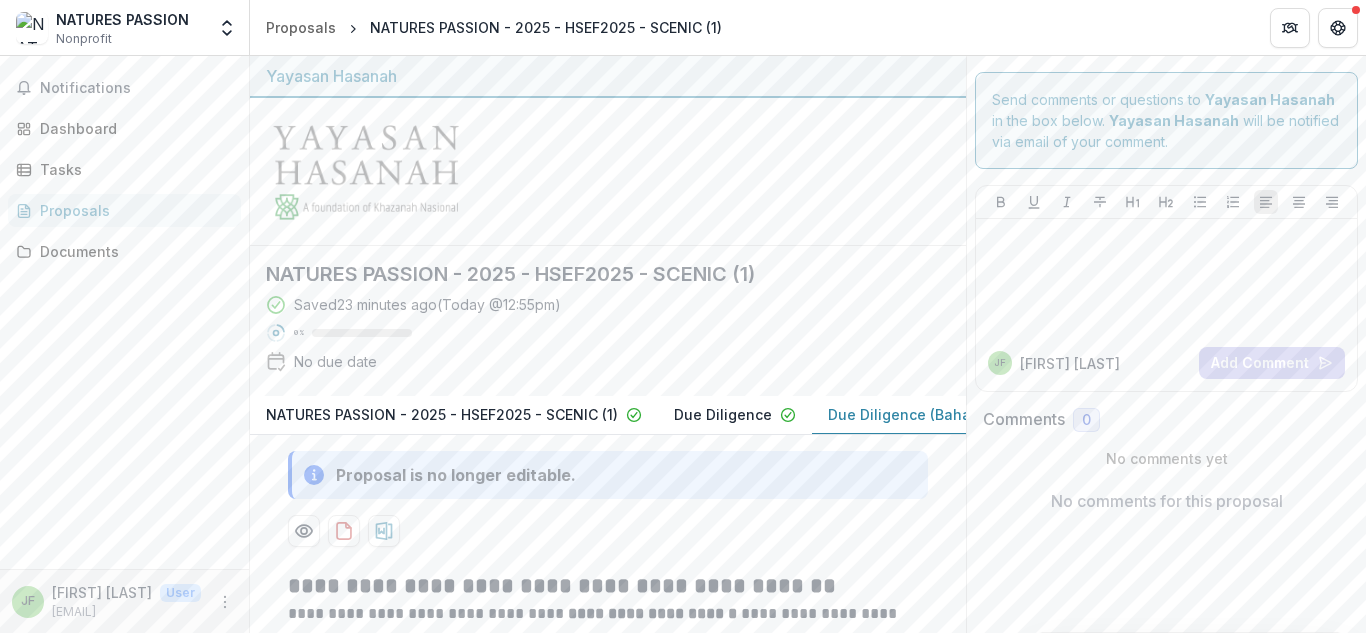 click on "Due Diligence (Bahasa Melayu)" at bounding box center [938, 414] 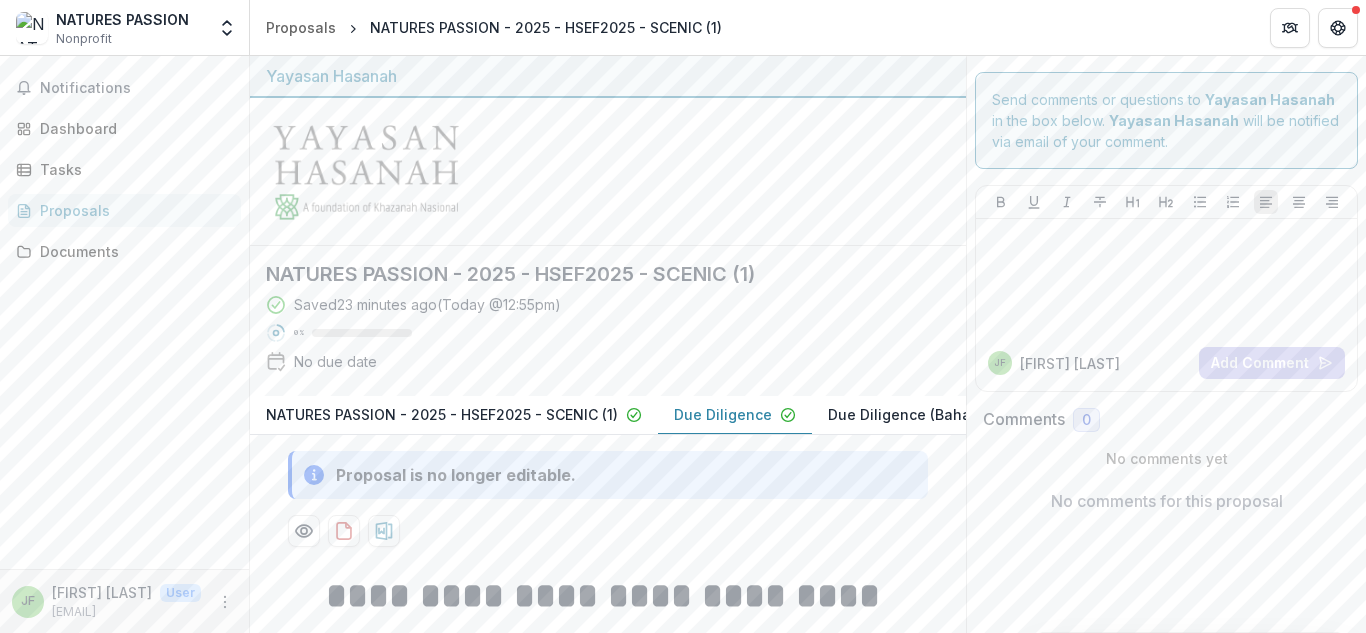click on "Due Diligence" at bounding box center [723, 414] 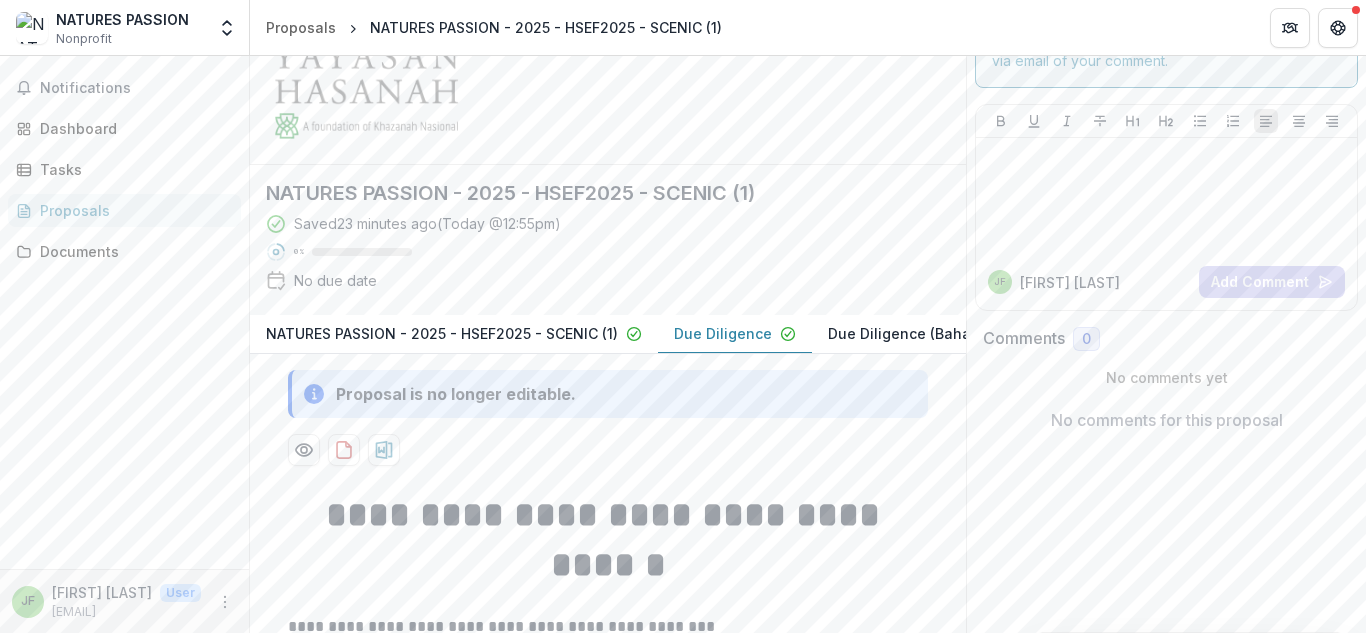 scroll, scrollTop: 0, scrollLeft: 0, axis: both 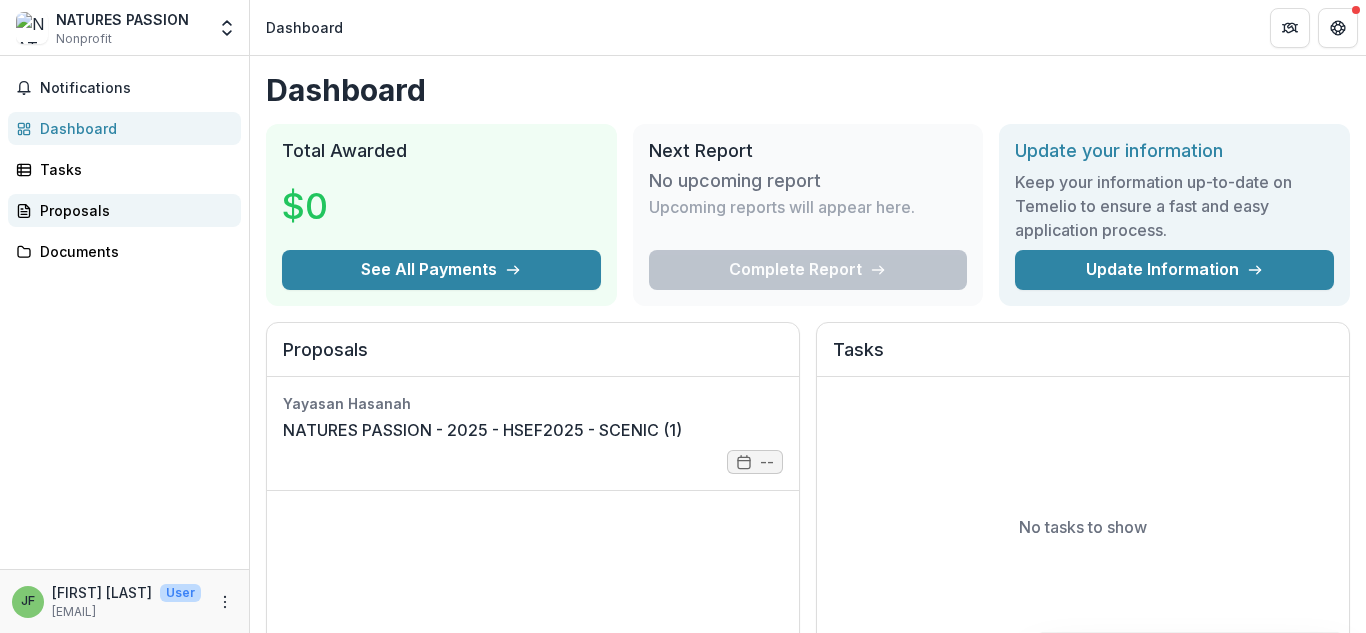 click on "Proposals" at bounding box center (132, 210) 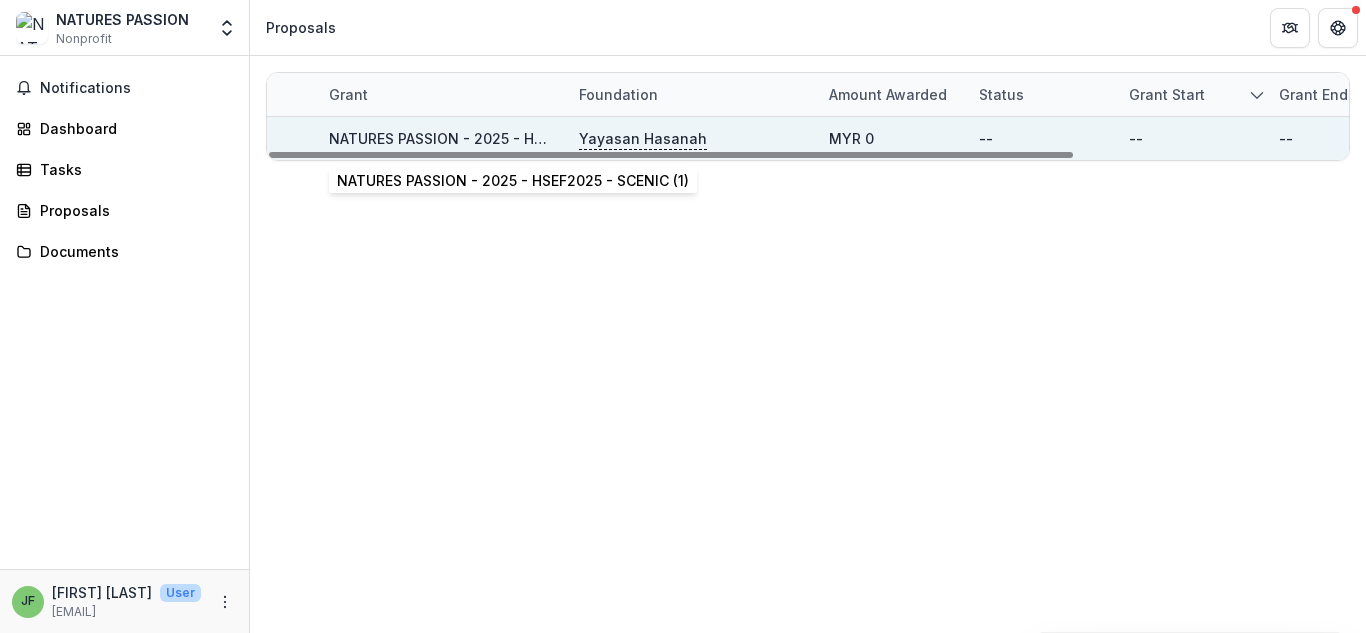click on "NATURES PASSION - 2025 - HSEF2025 - SCENIC (1)" at bounding box center [505, 138] 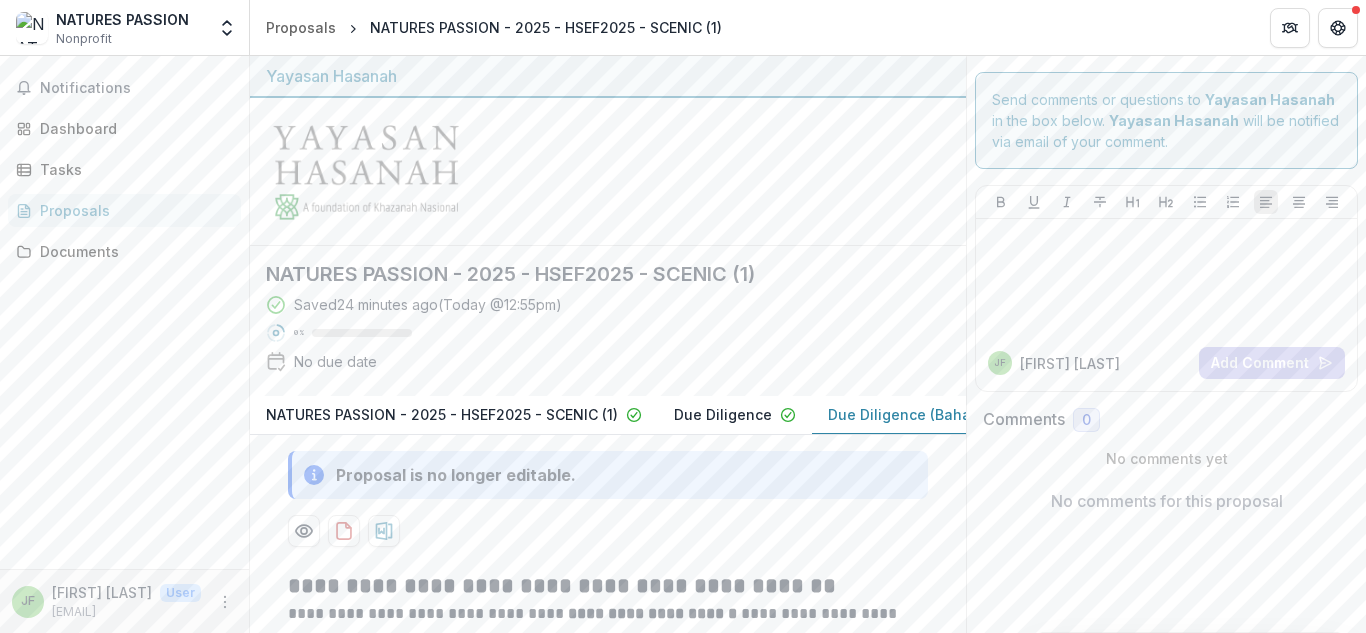 click on "Due Diligence (Bahasa Melayu)" at bounding box center (938, 414) 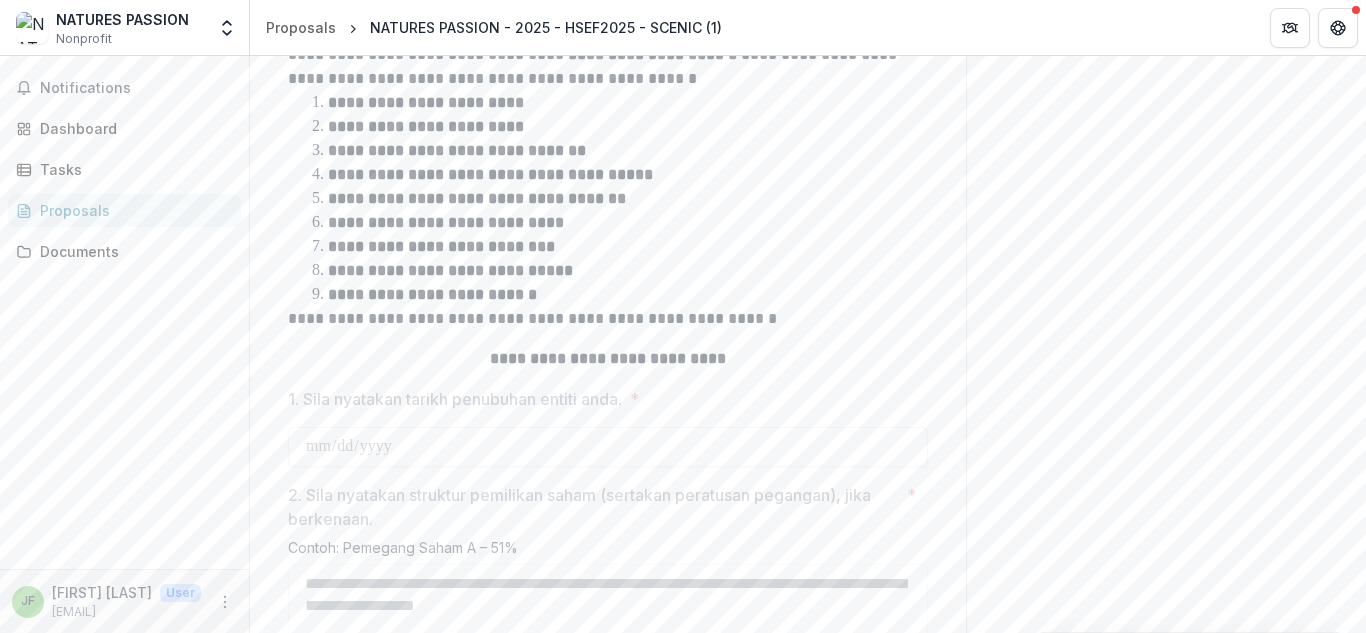 scroll, scrollTop: 569, scrollLeft: 0, axis: vertical 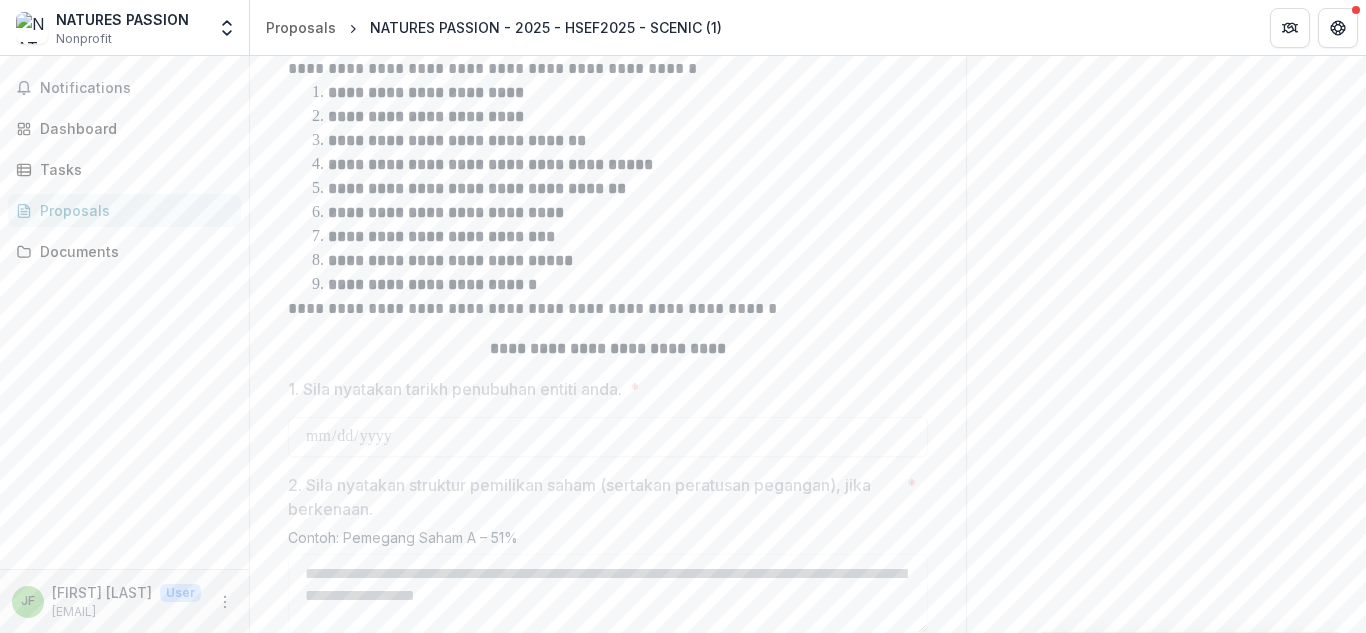 type 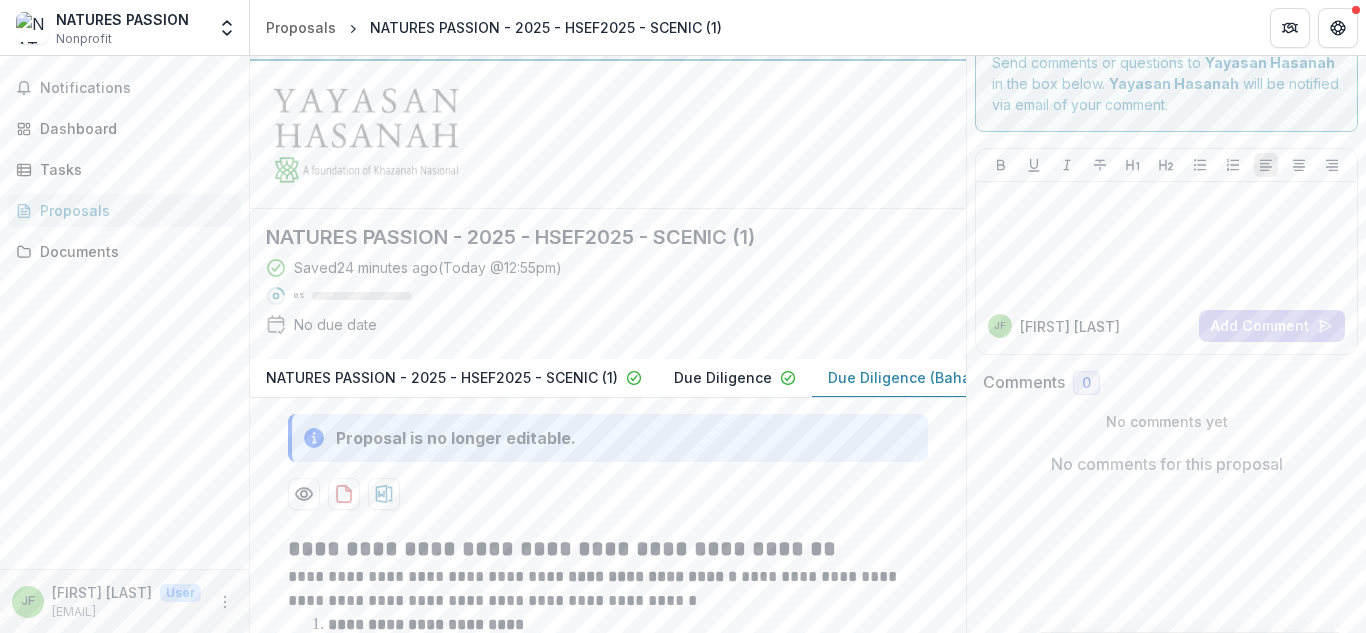 scroll, scrollTop: 9, scrollLeft: 0, axis: vertical 